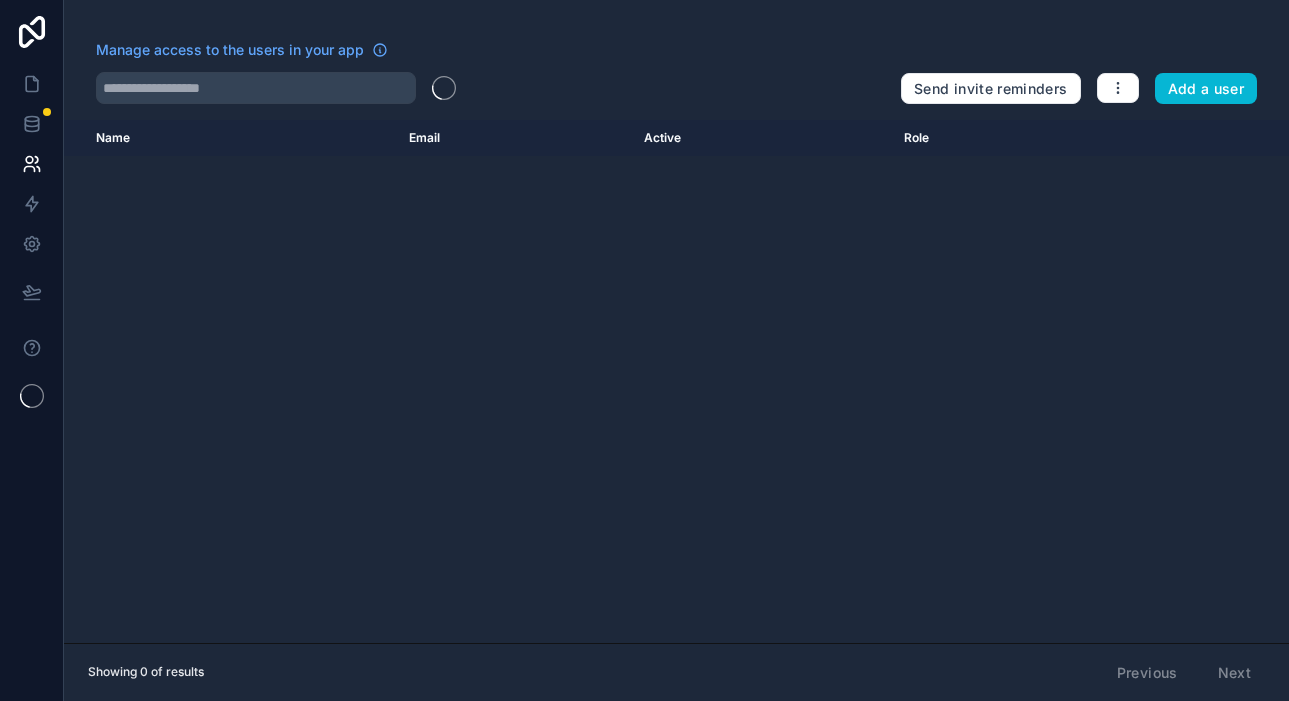 scroll, scrollTop: 0, scrollLeft: 0, axis: both 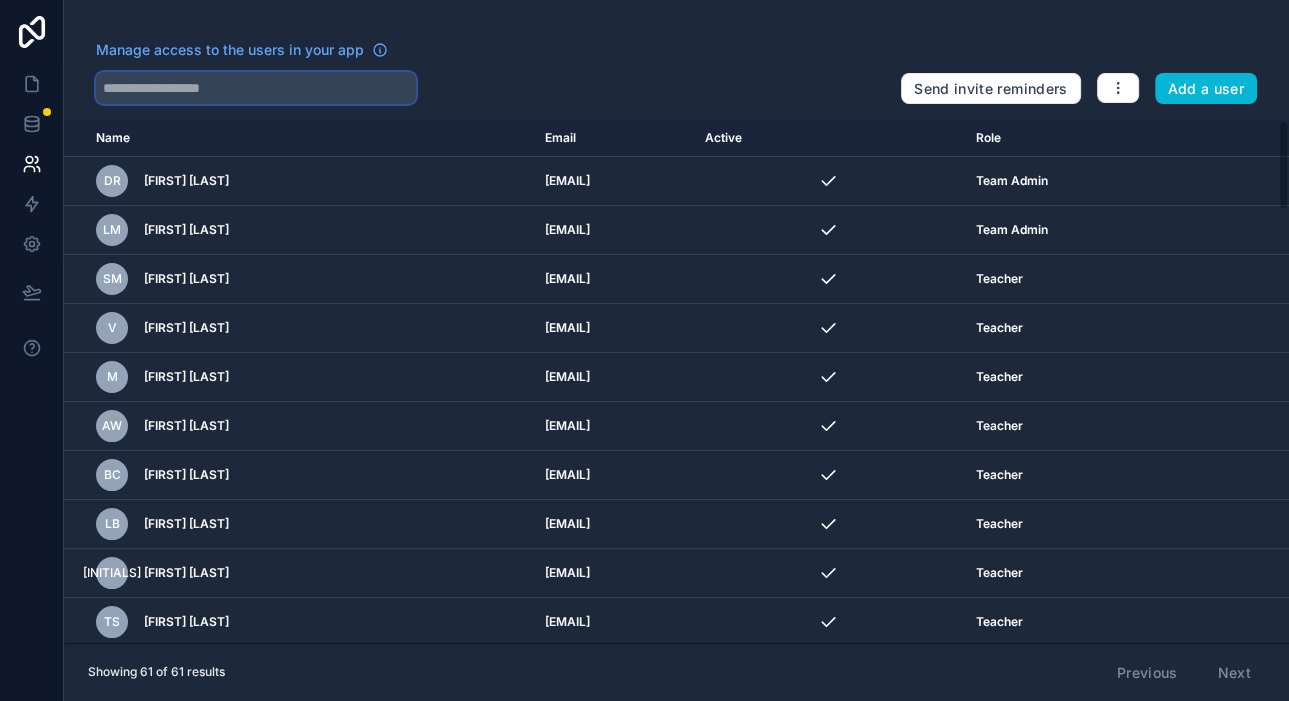 click at bounding box center [256, 88] 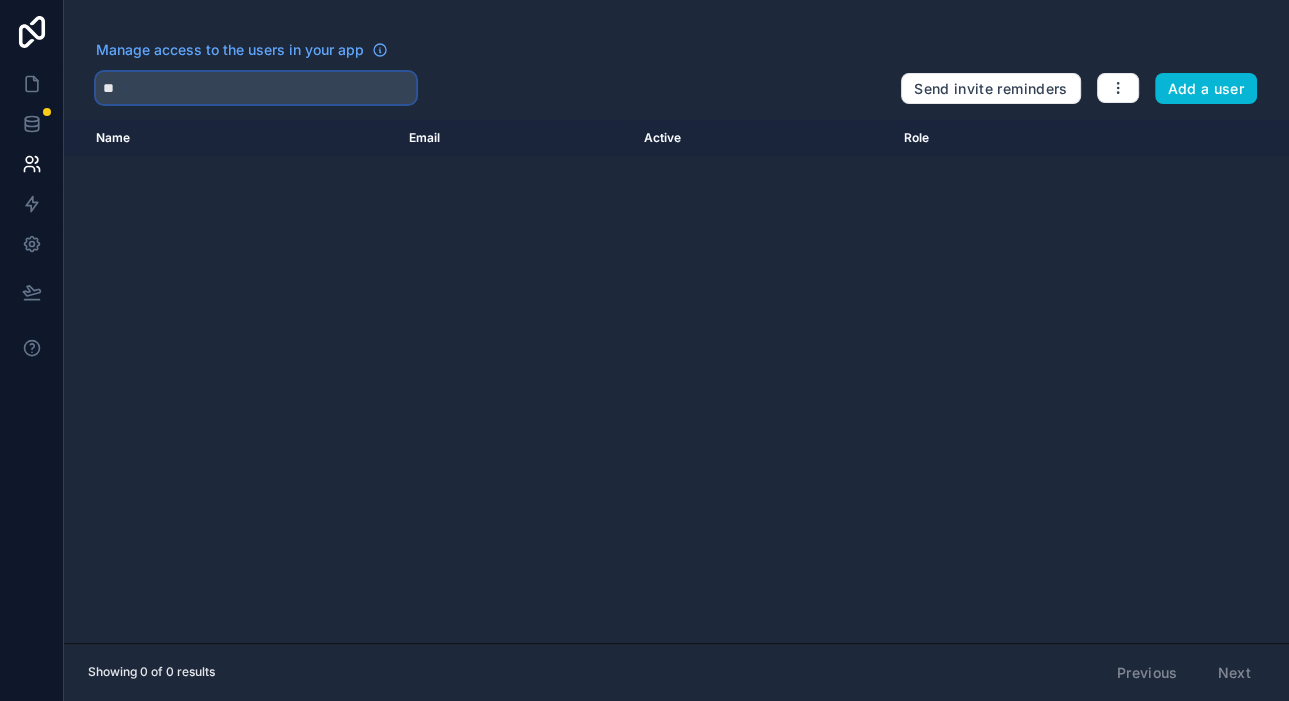 type on "*" 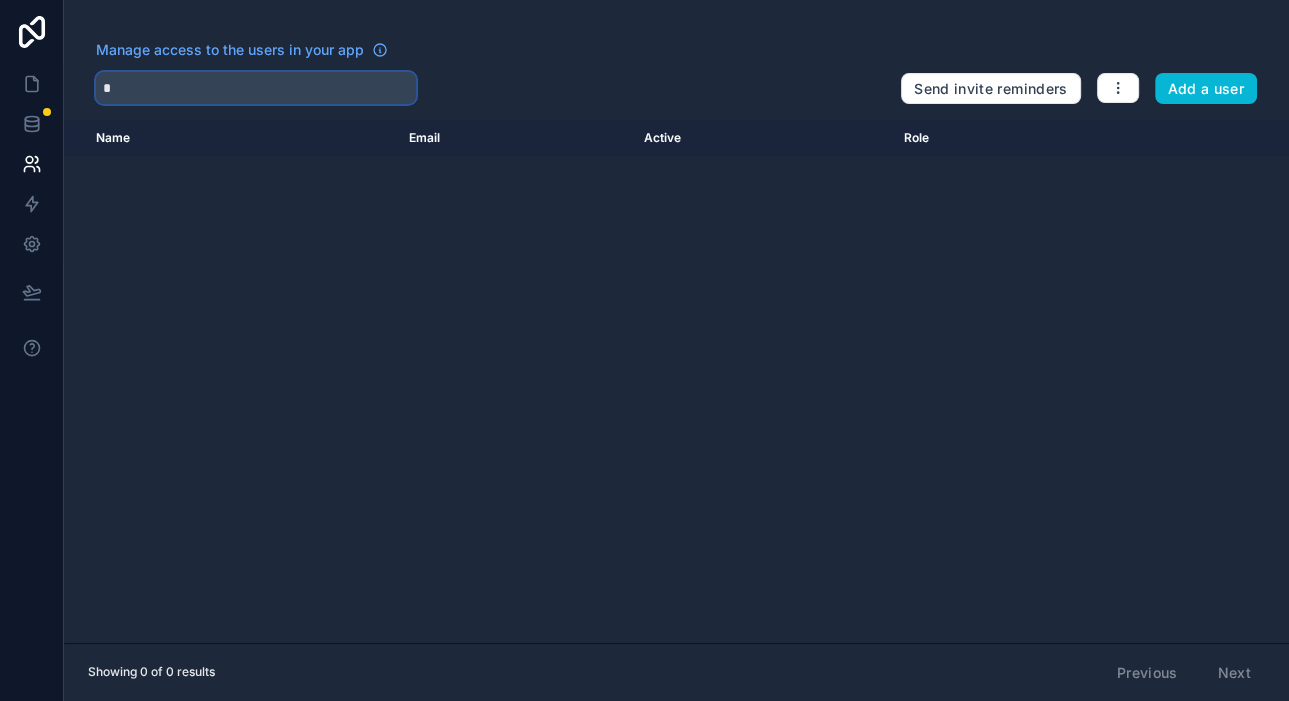 type 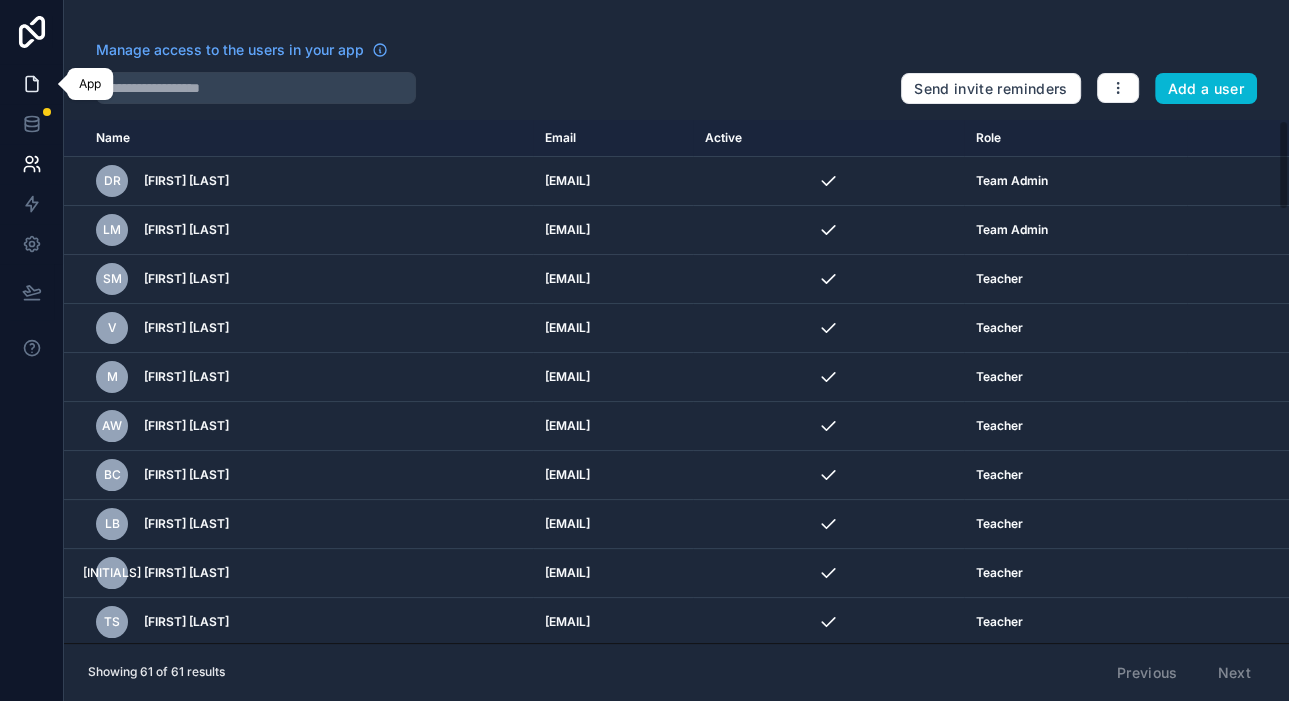 click 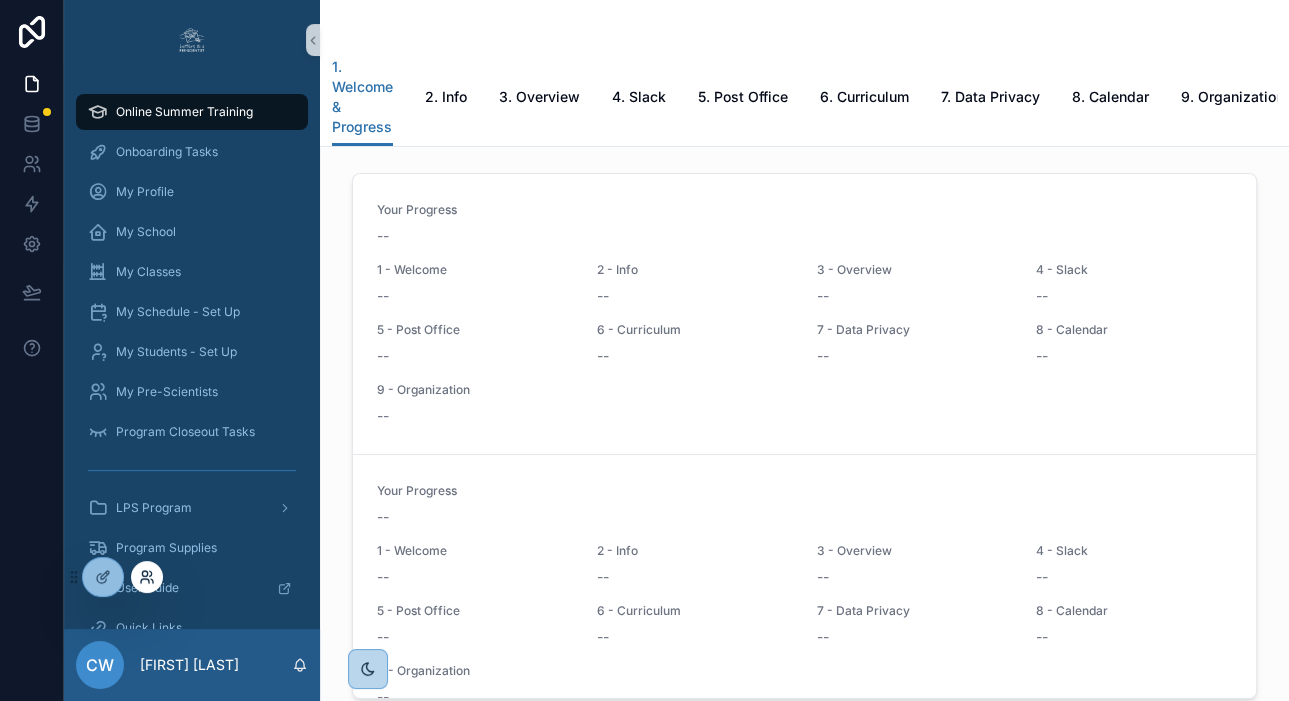 click 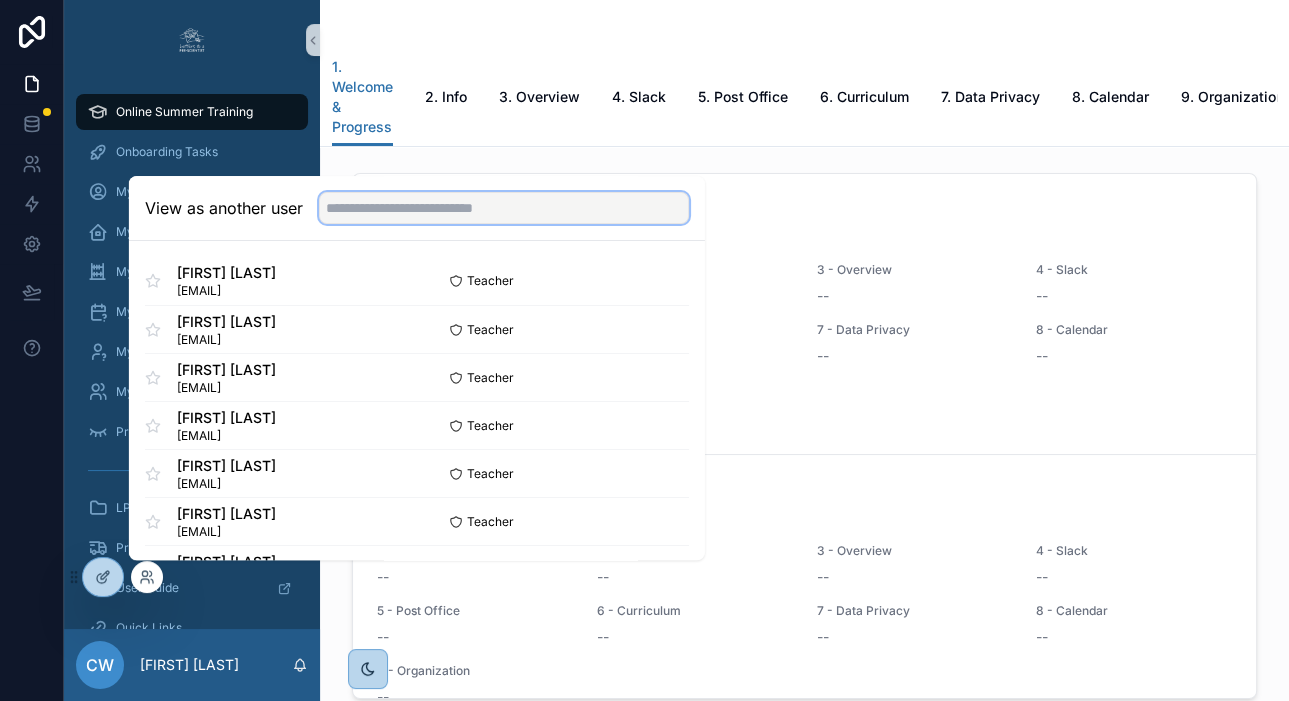 click at bounding box center [504, 208] 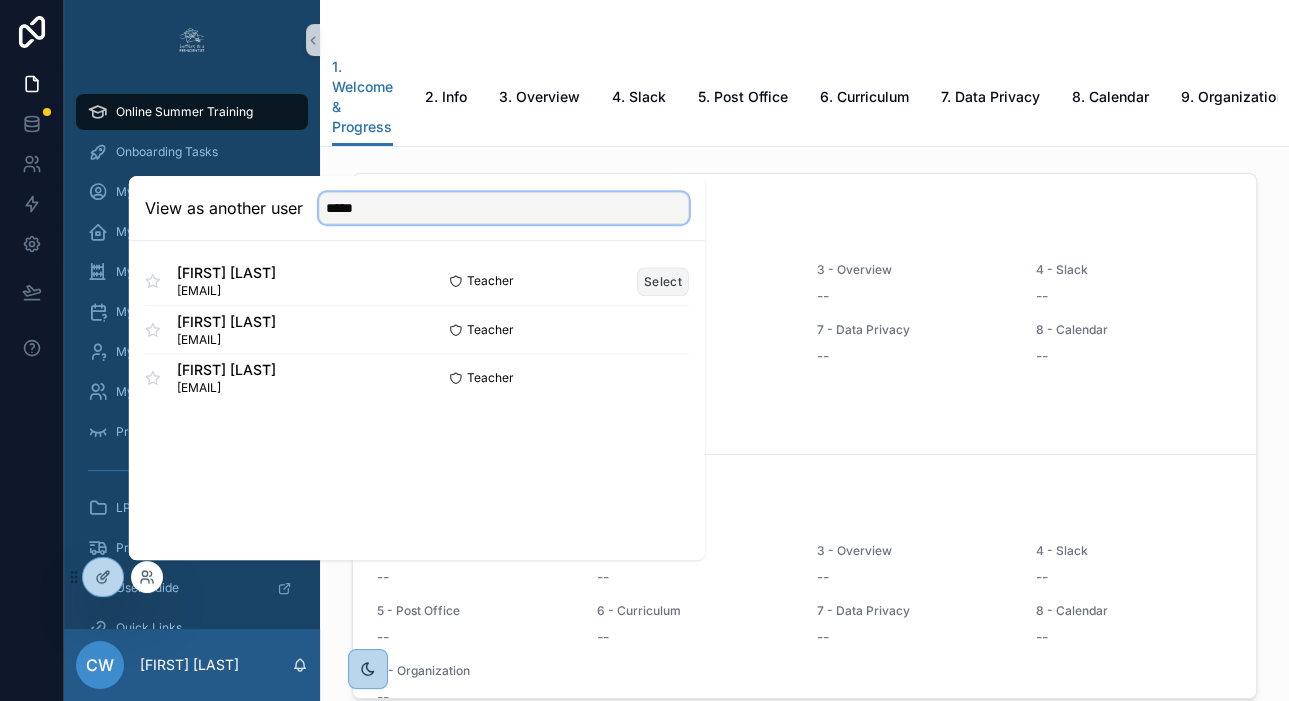 type on "****" 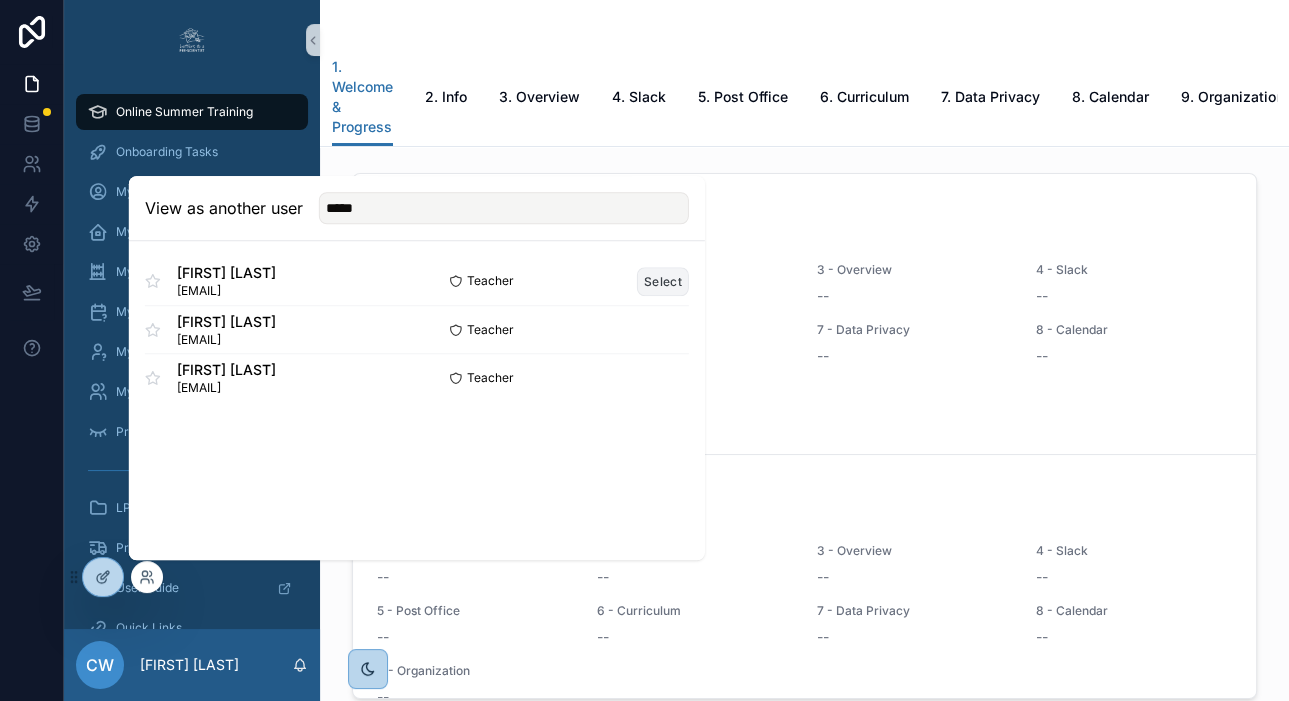 click on "Select" at bounding box center (663, 281) 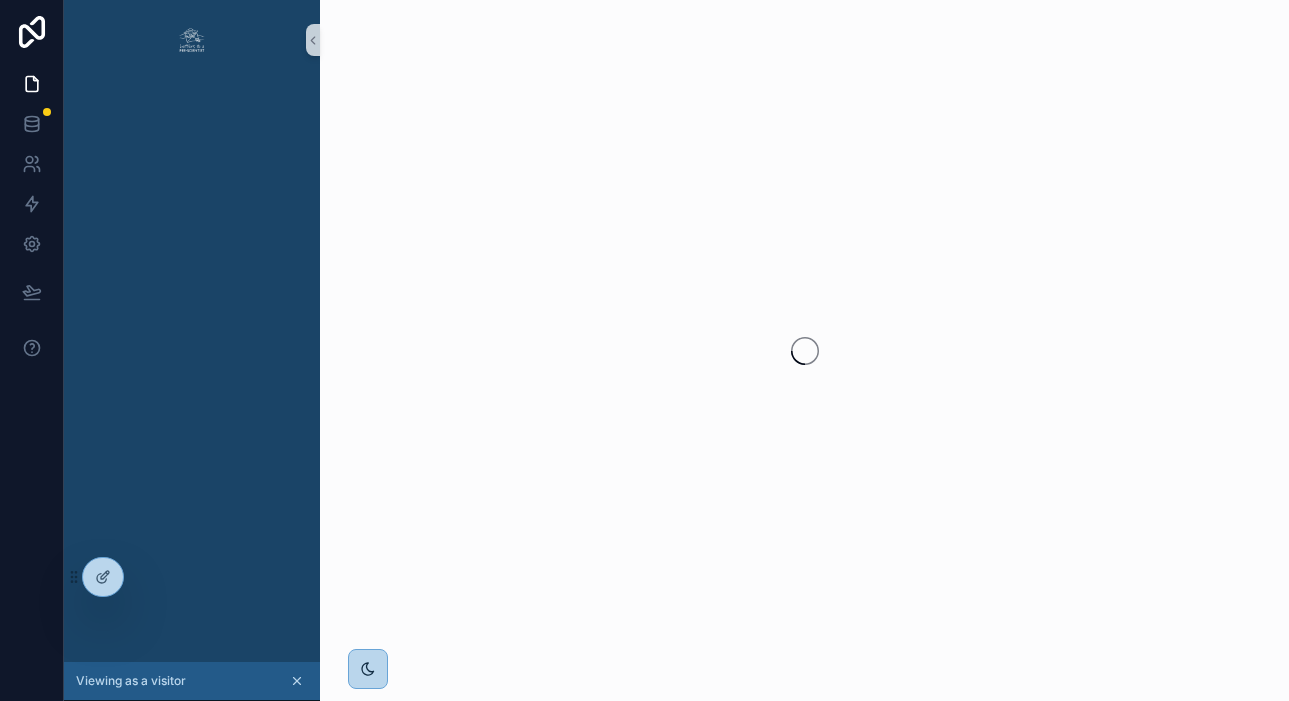 scroll, scrollTop: 0, scrollLeft: 0, axis: both 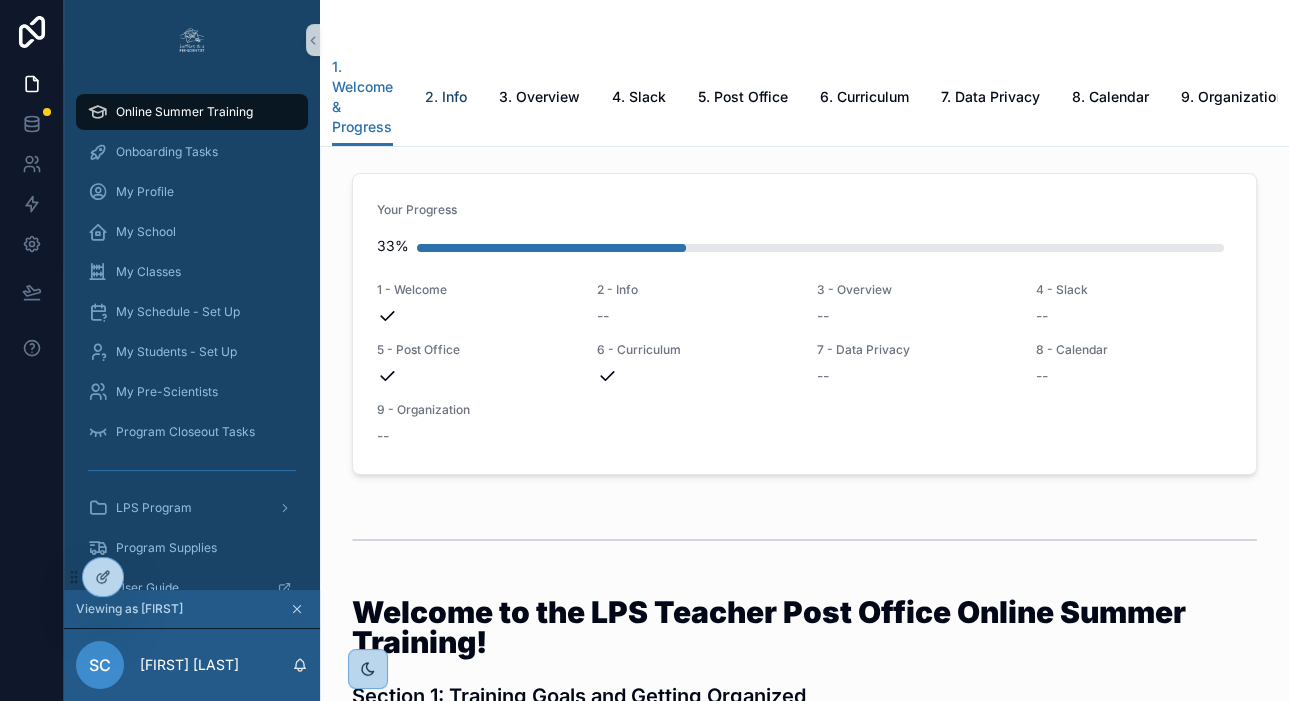 click on "2. Info" at bounding box center (446, 97) 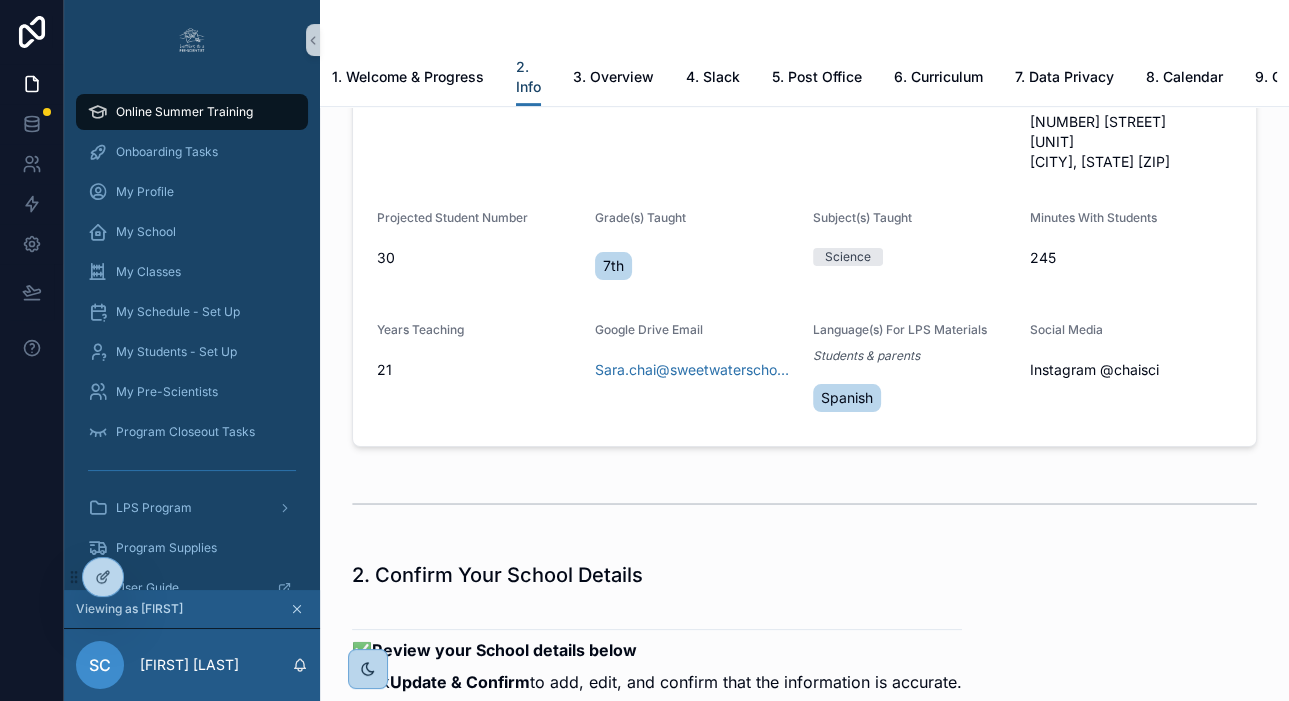 scroll, scrollTop: 707, scrollLeft: 0, axis: vertical 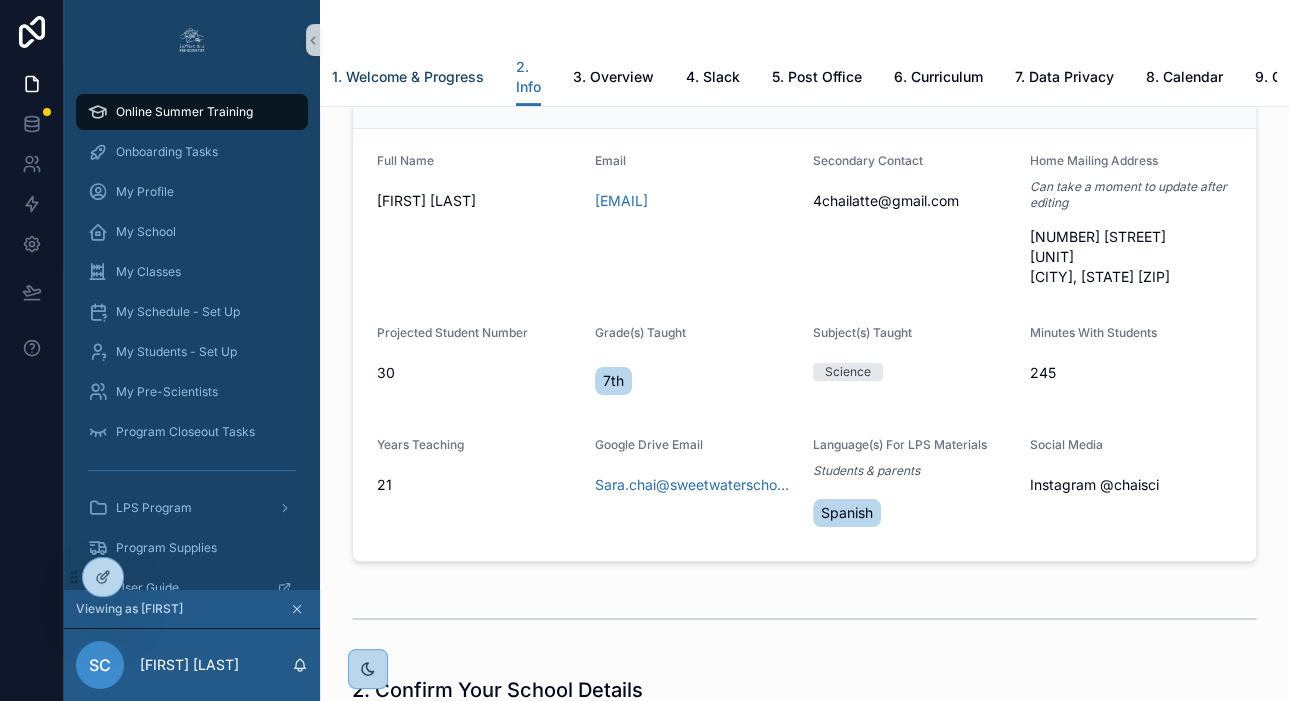 click on "1. Welcome & Progress" at bounding box center (408, 77) 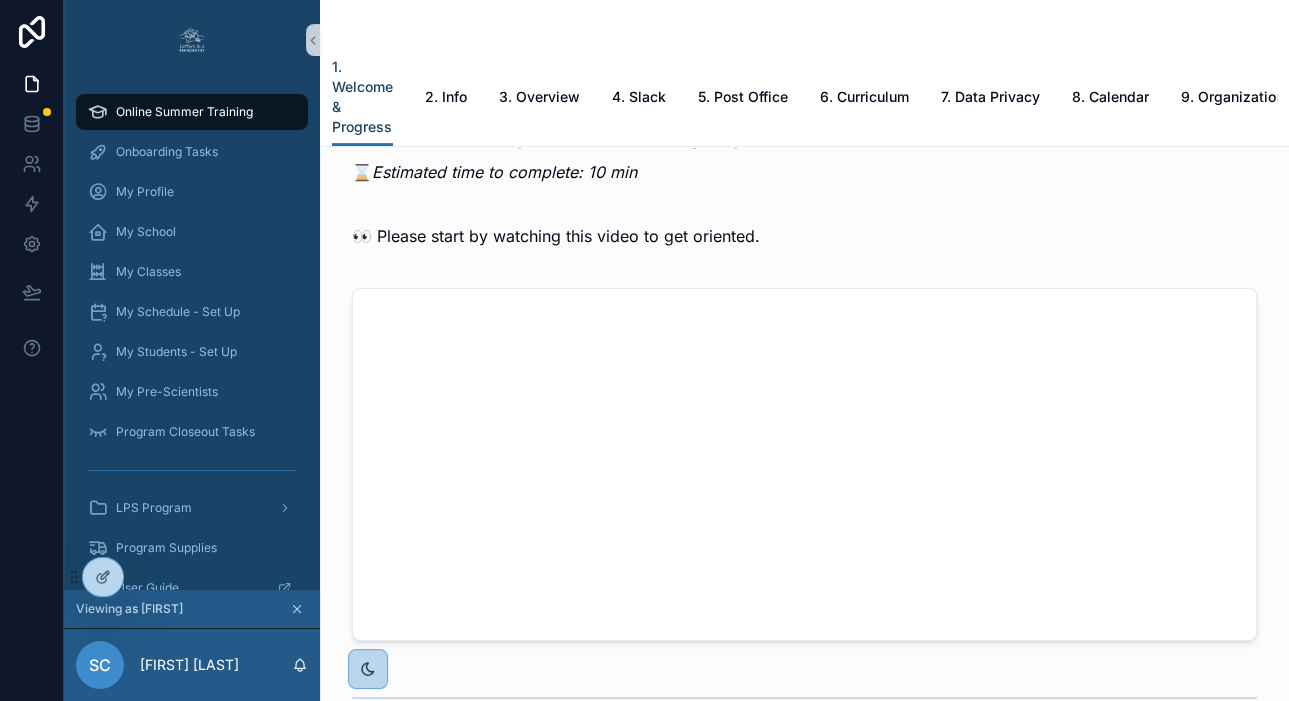 scroll, scrollTop: 545, scrollLeft: 0, axis: vertical 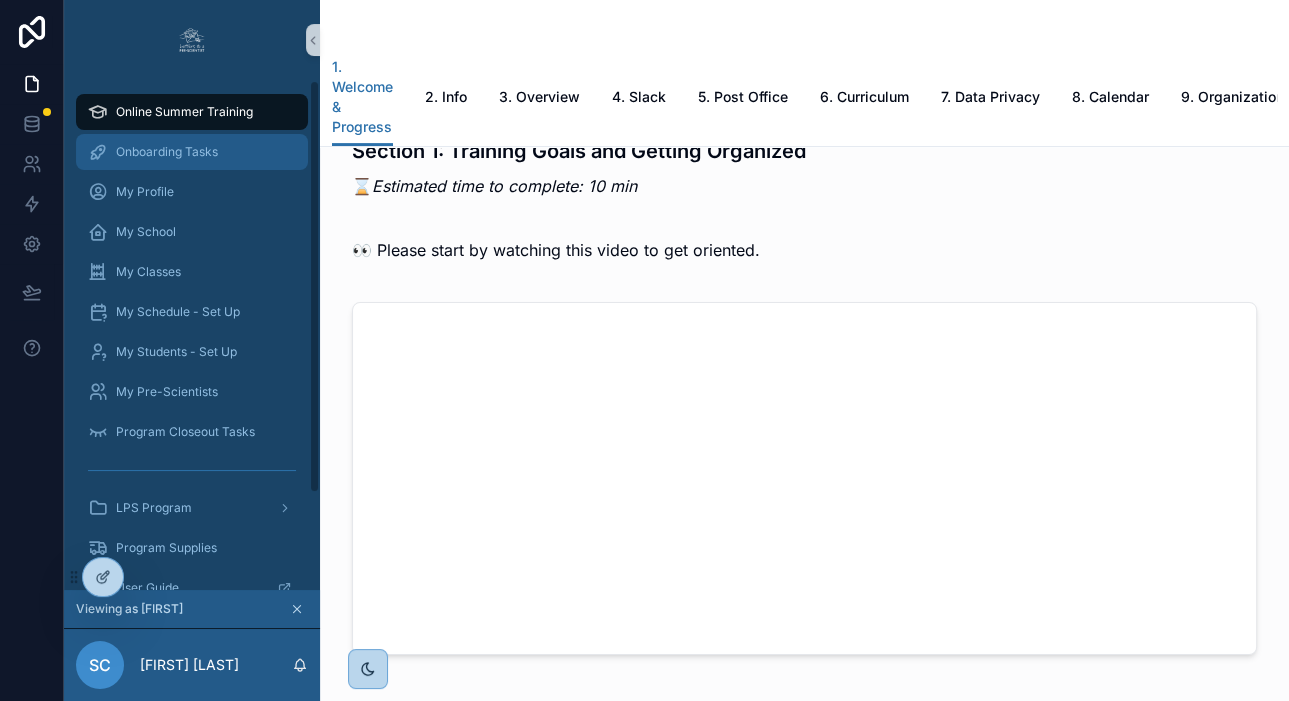 click on "Onboarding Tasks" at bounding box center (192, 152) 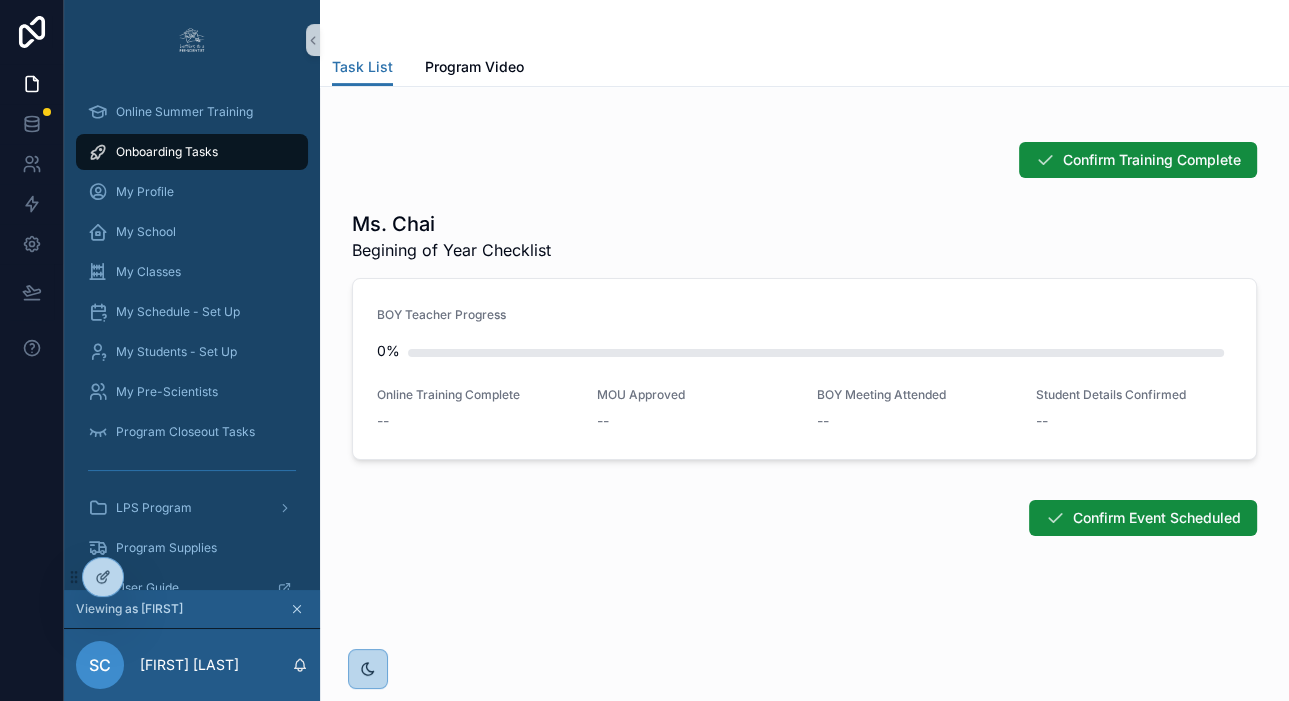 scroll, scrollTop: 666, scrollLeft: 0, axis: vertical 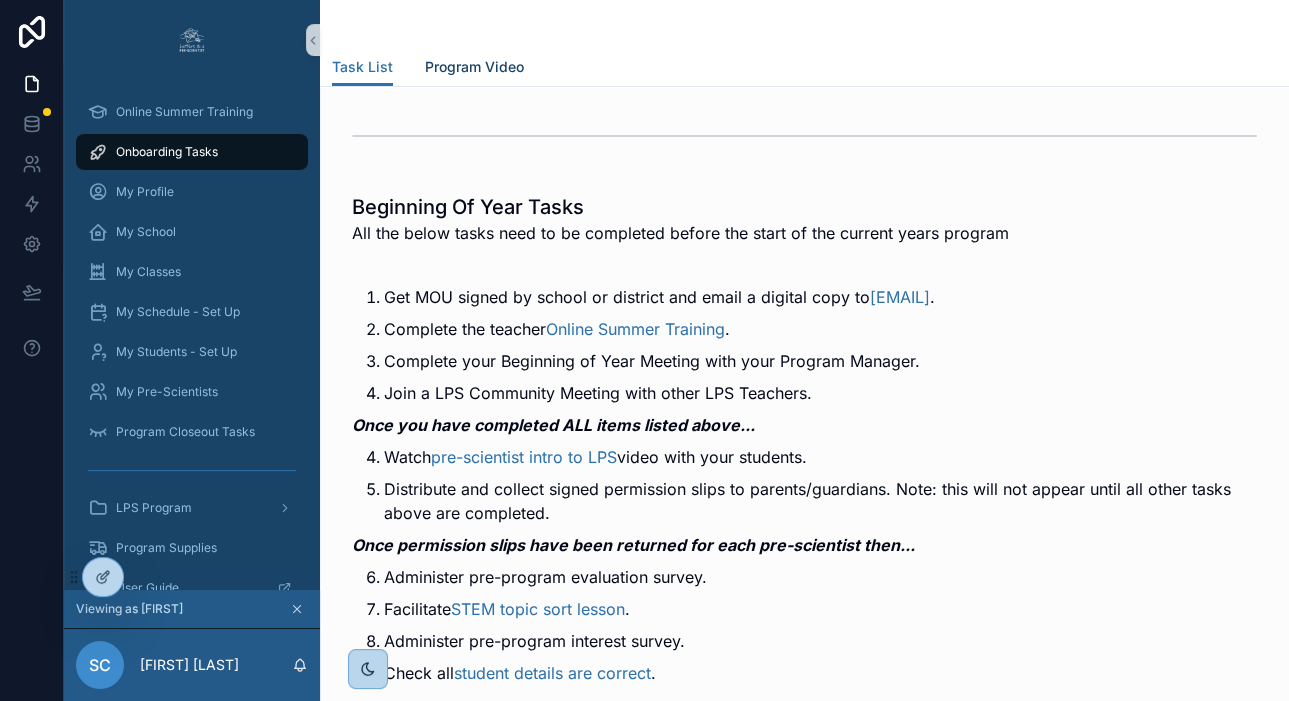click on "Program Video" at bounding box center [474, 67] 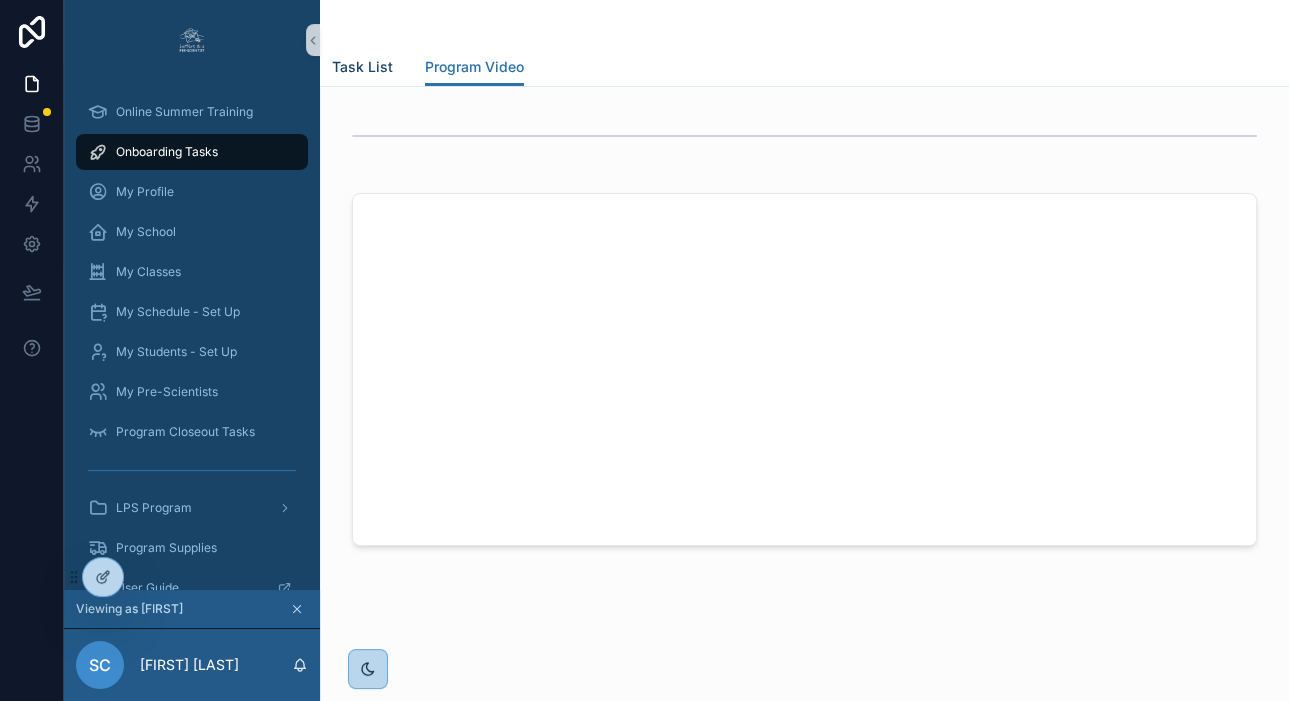 click on "Task List" at bounding box center [362, 67] 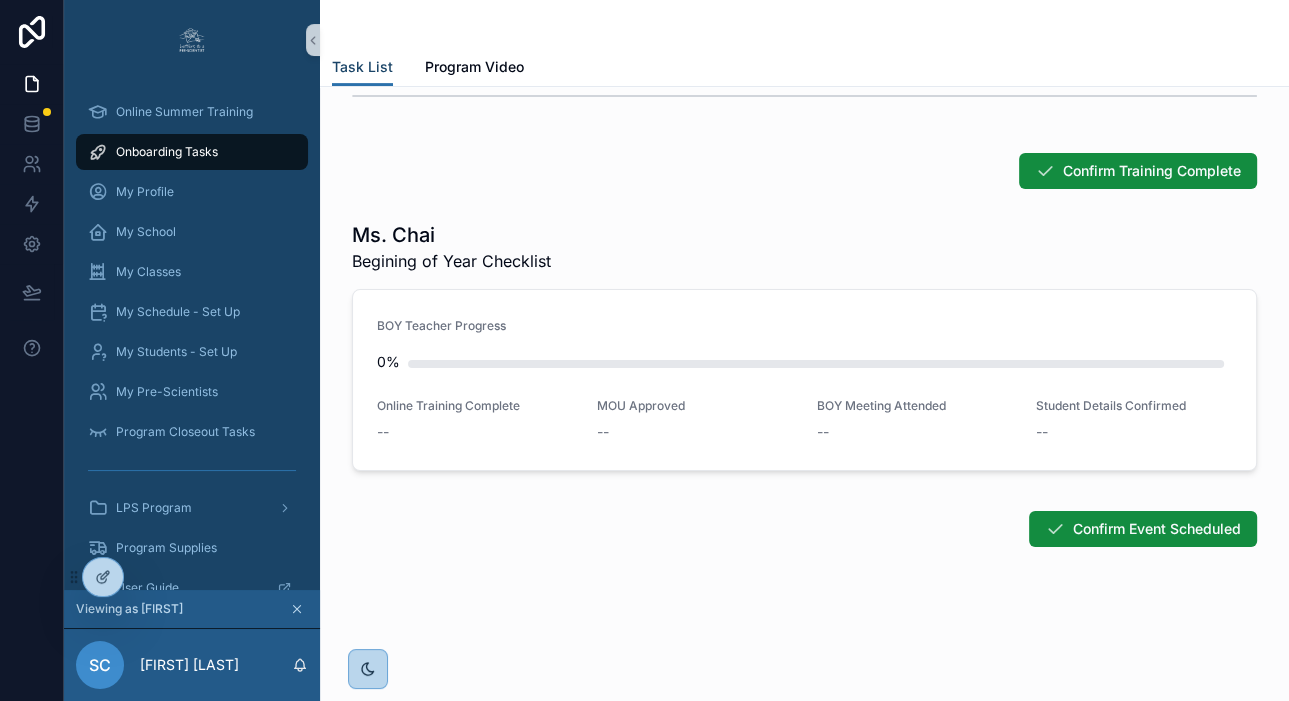 scroll, scrollTop: 666, scrollLeft: 0, axis: vertical 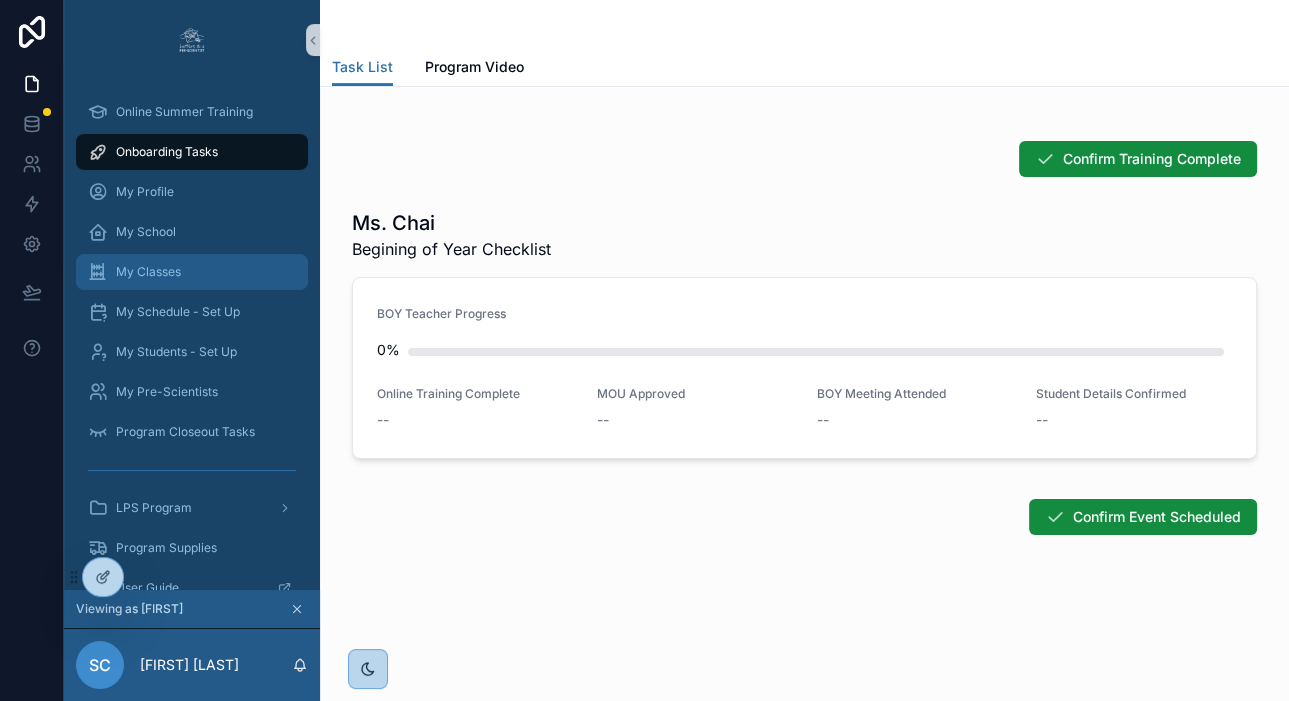 click on "My Classes" at bounding box center [192, 272] 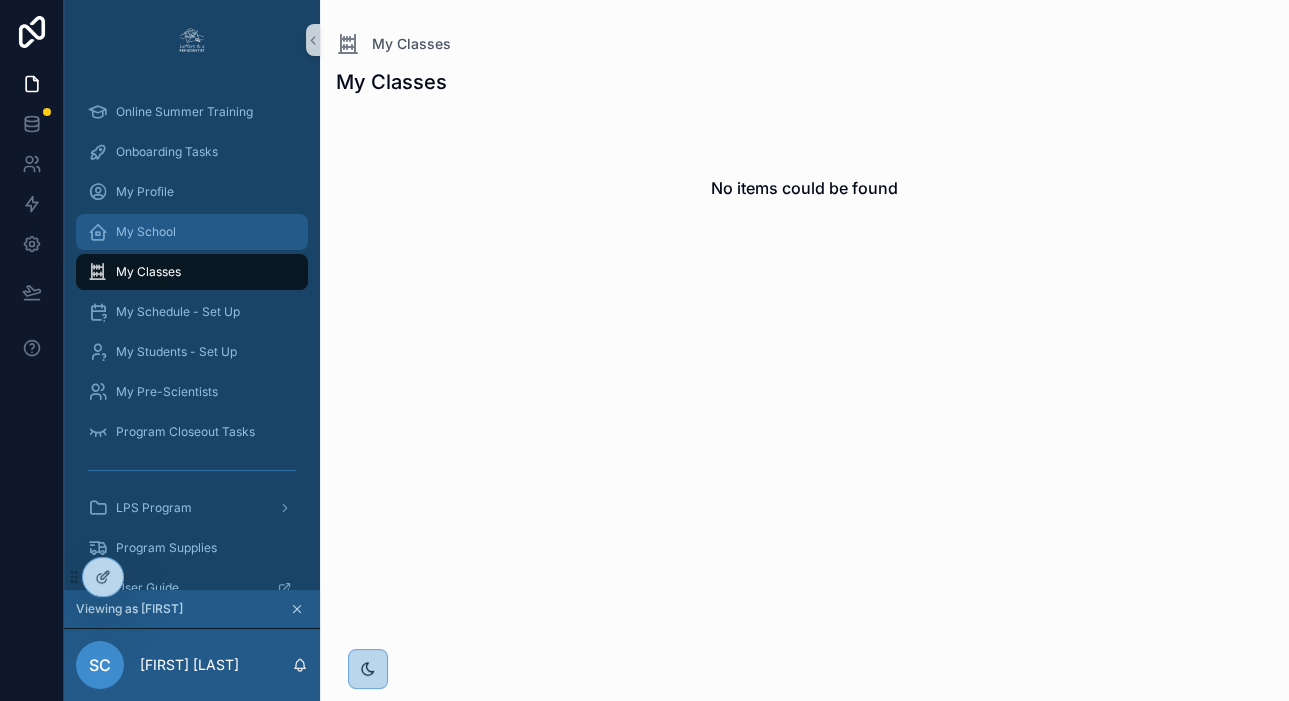 click on "My School" at bounding box center [192, 232] 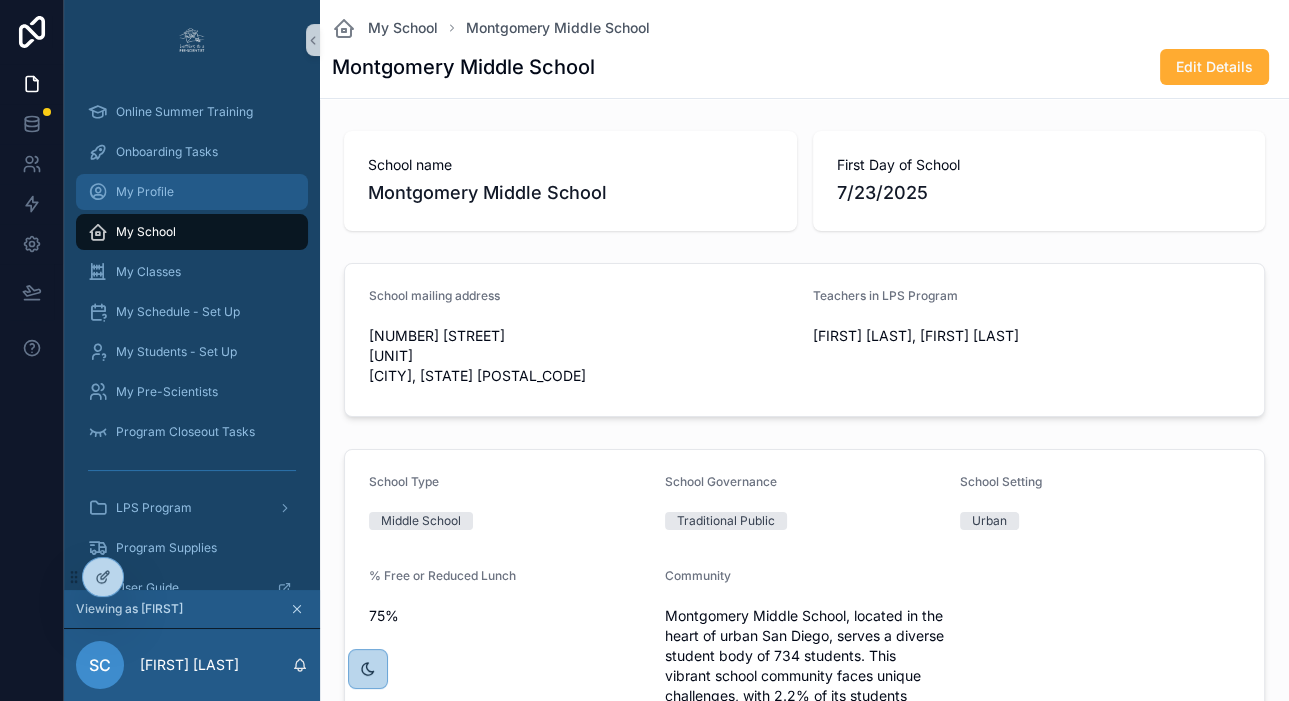 click on "My Profile" at bounding box center [192, 192] 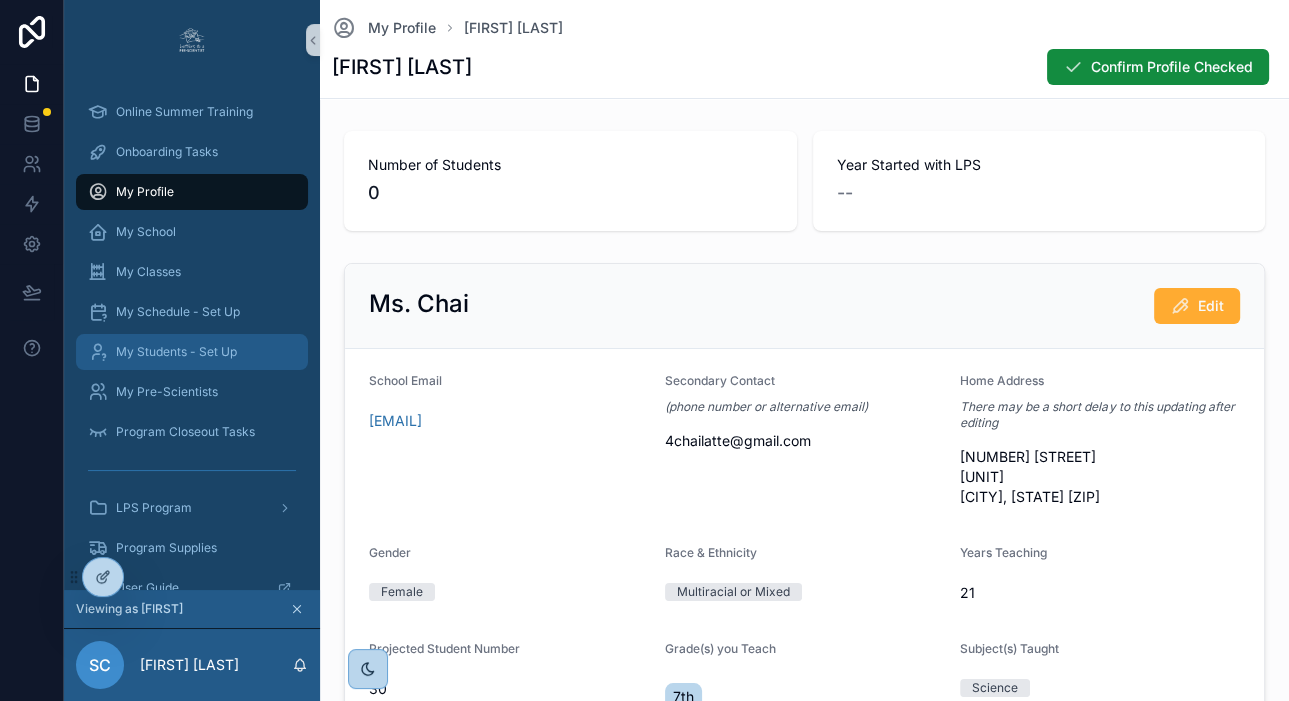 click on "My Students - Set Up" at bounding box center (192, 352) 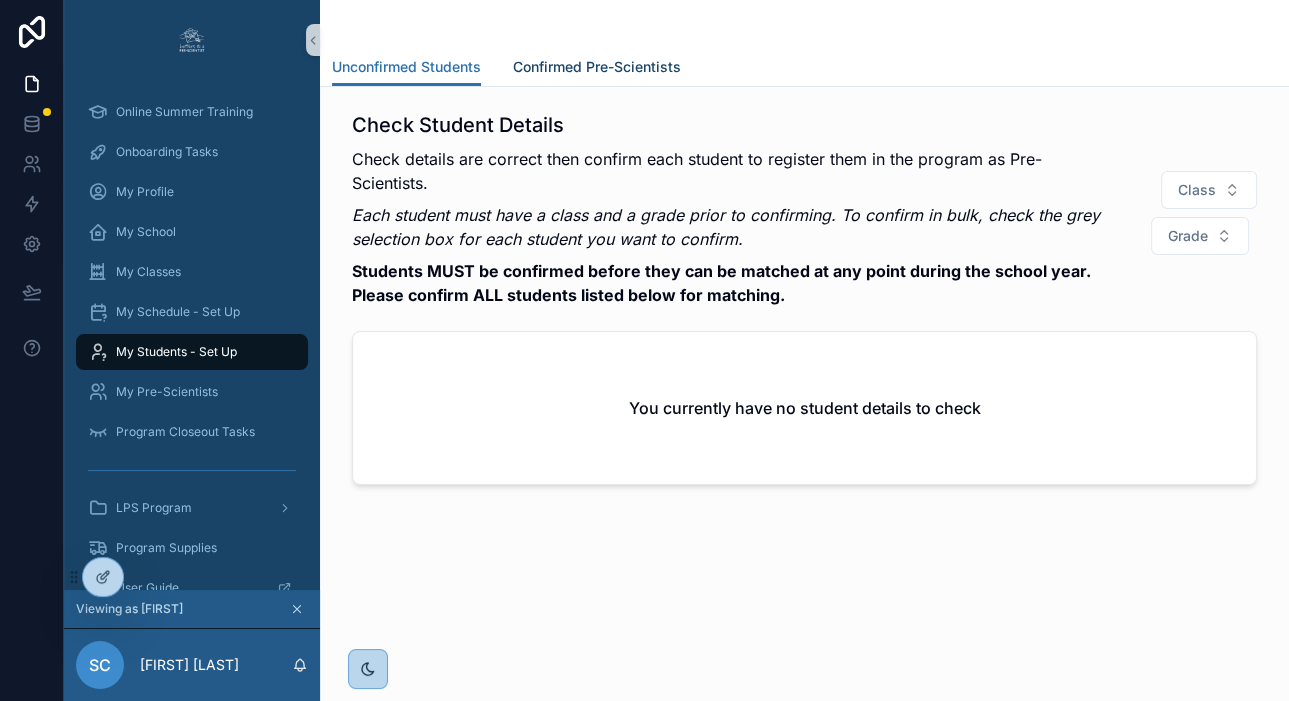 click on "Confirmed Pre-Scientists" at bounding box center (597, 67) 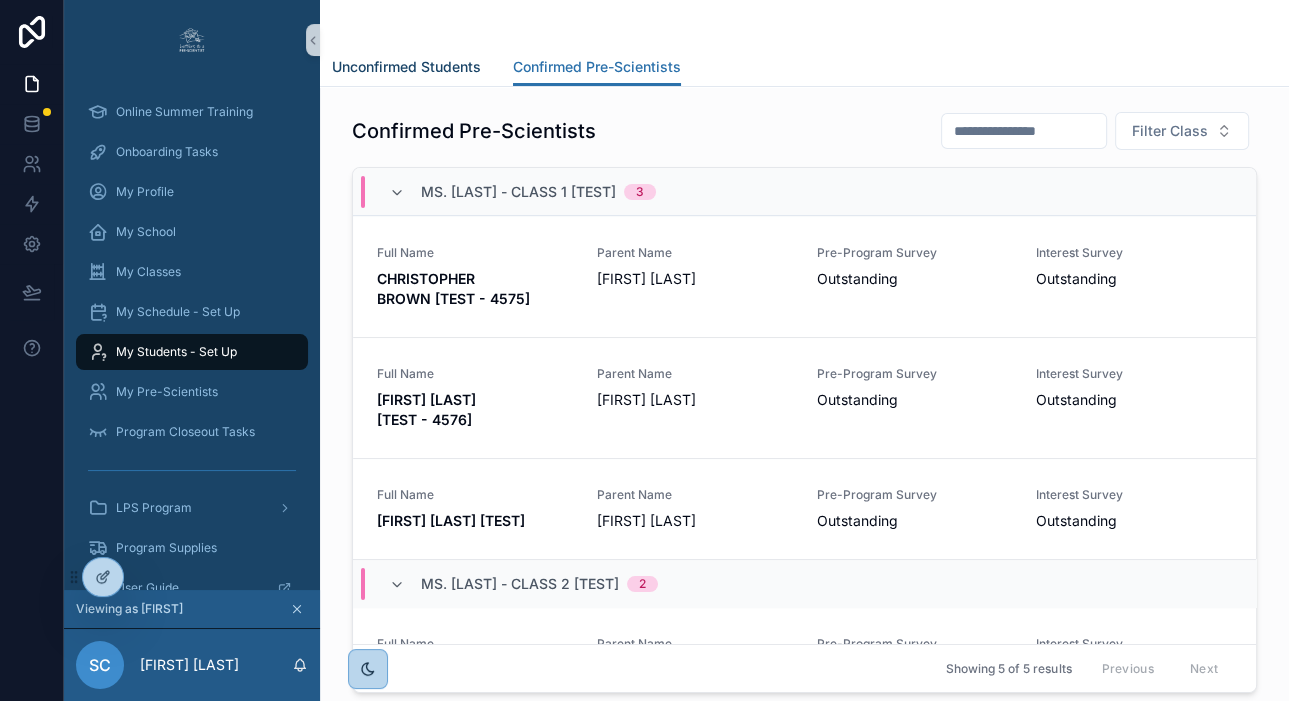 click on "Unconfirmed Students" at bounding box center (406, 67) 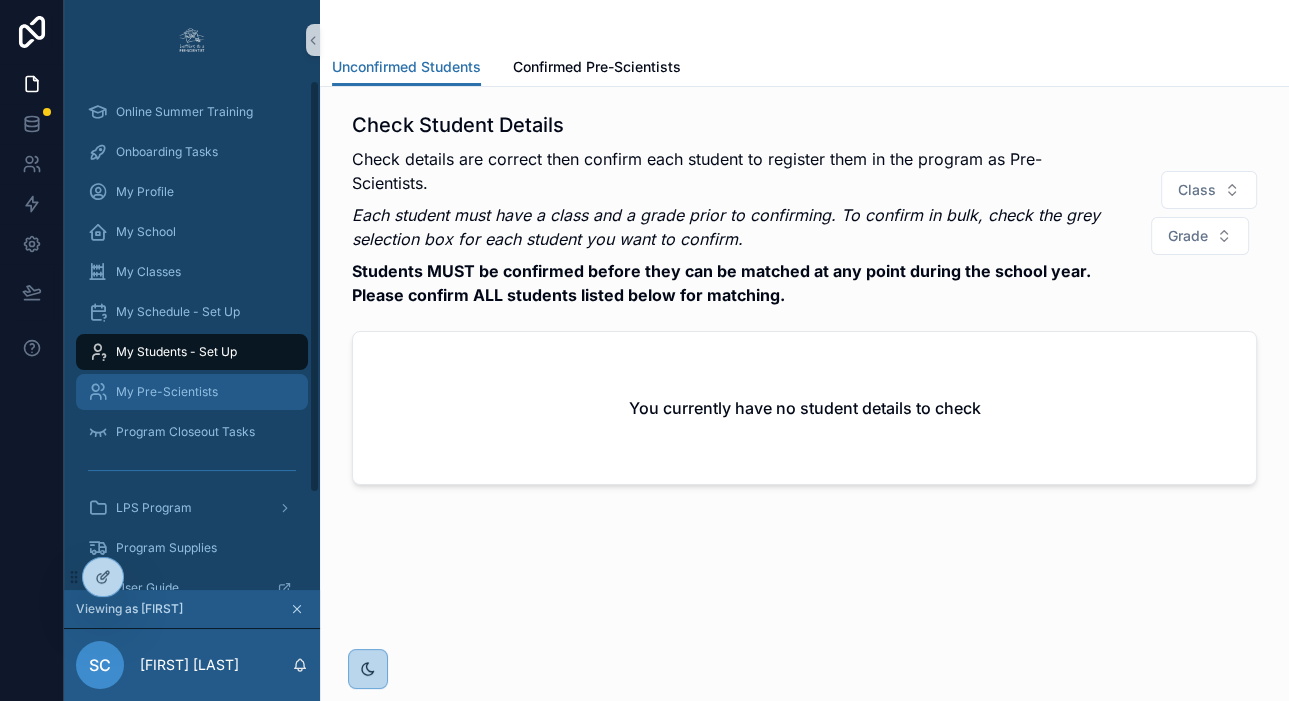 click on "My Pre-Scientists" at bounding box center (192, 392) 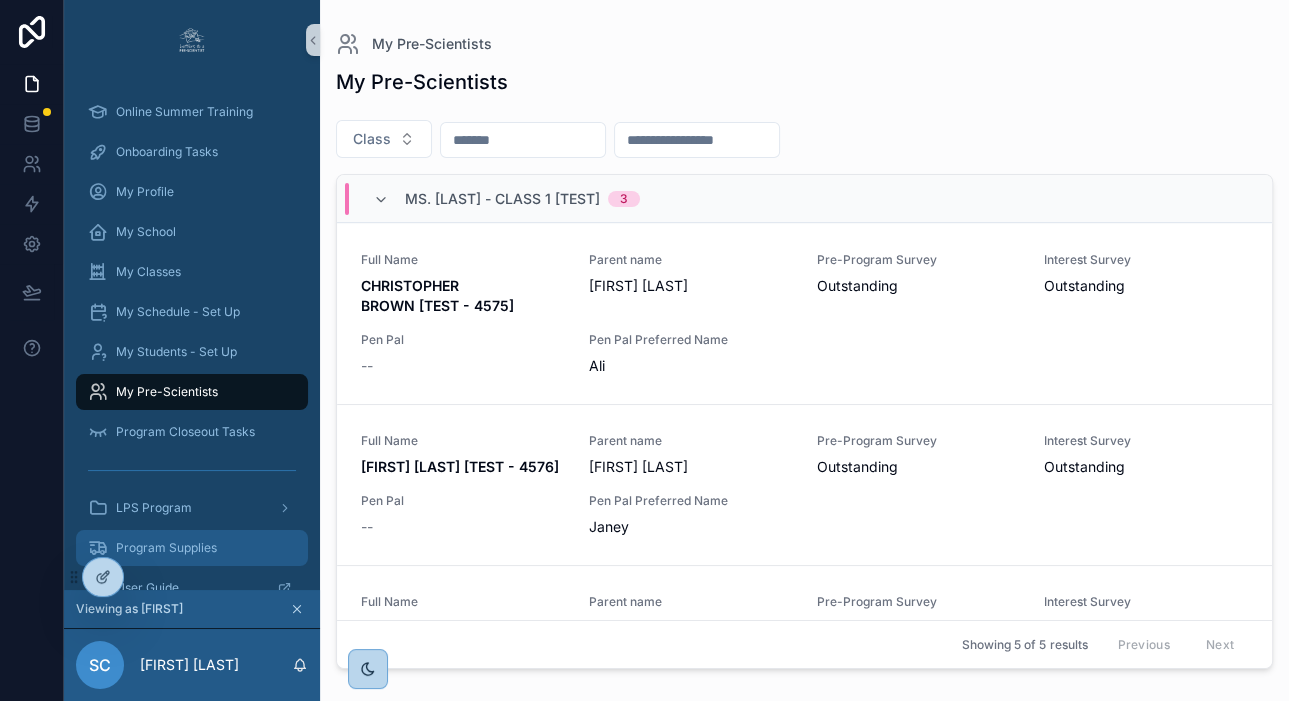 click on "Program Supplies" at bounding box center [192, 548] 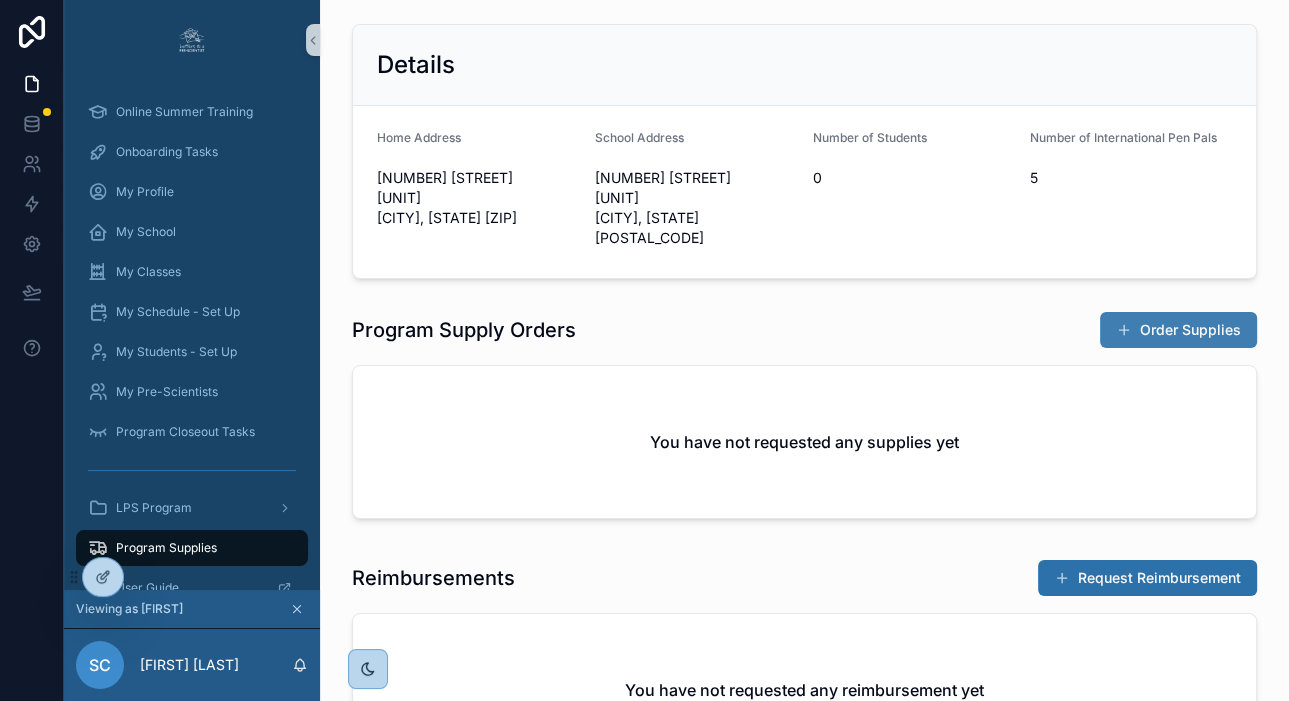 click at bounding box center [1124, 330] 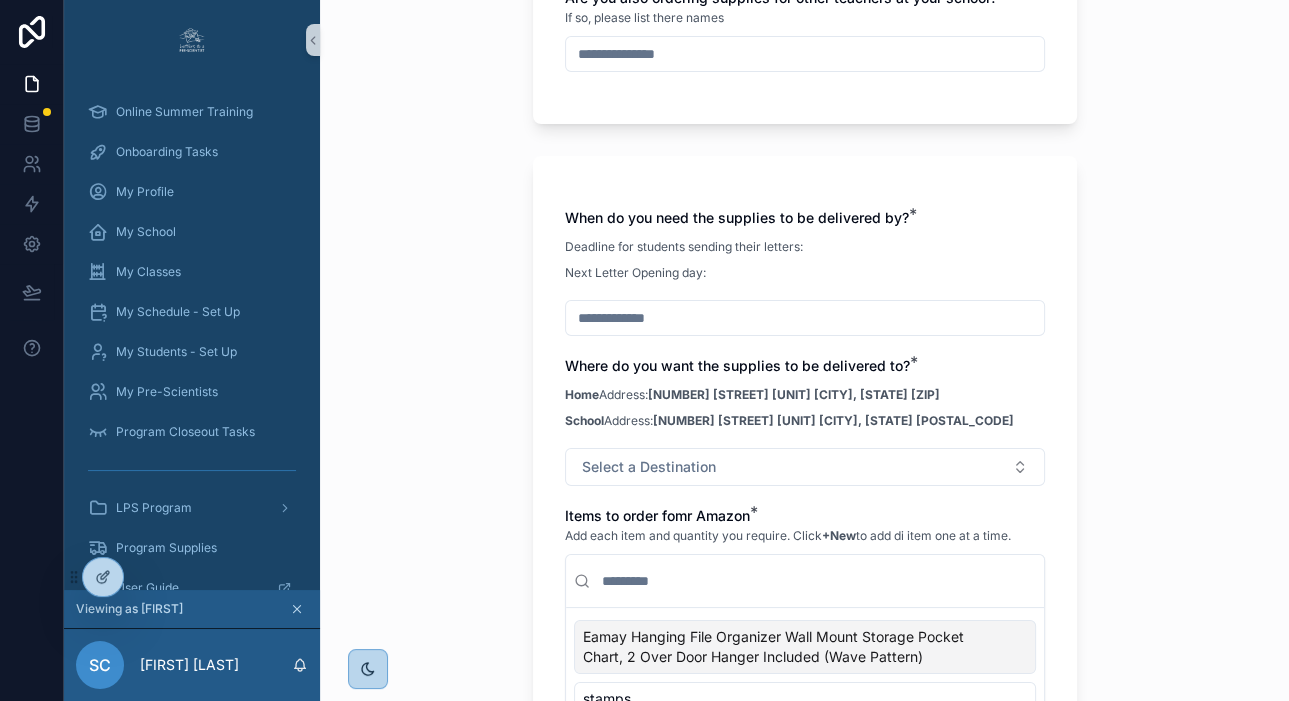 scroll, scrollTop: 275, scrollLeft: 0, axis: vertical 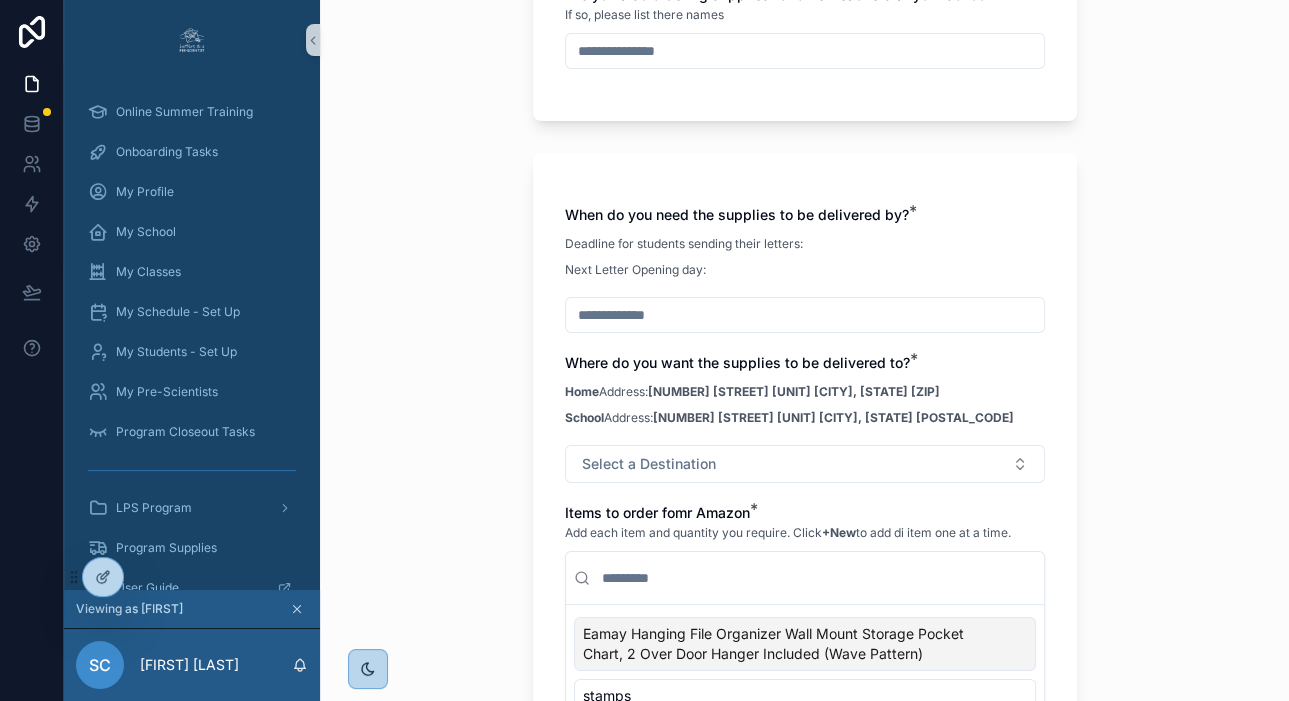 click at bounding box center (805, 315) 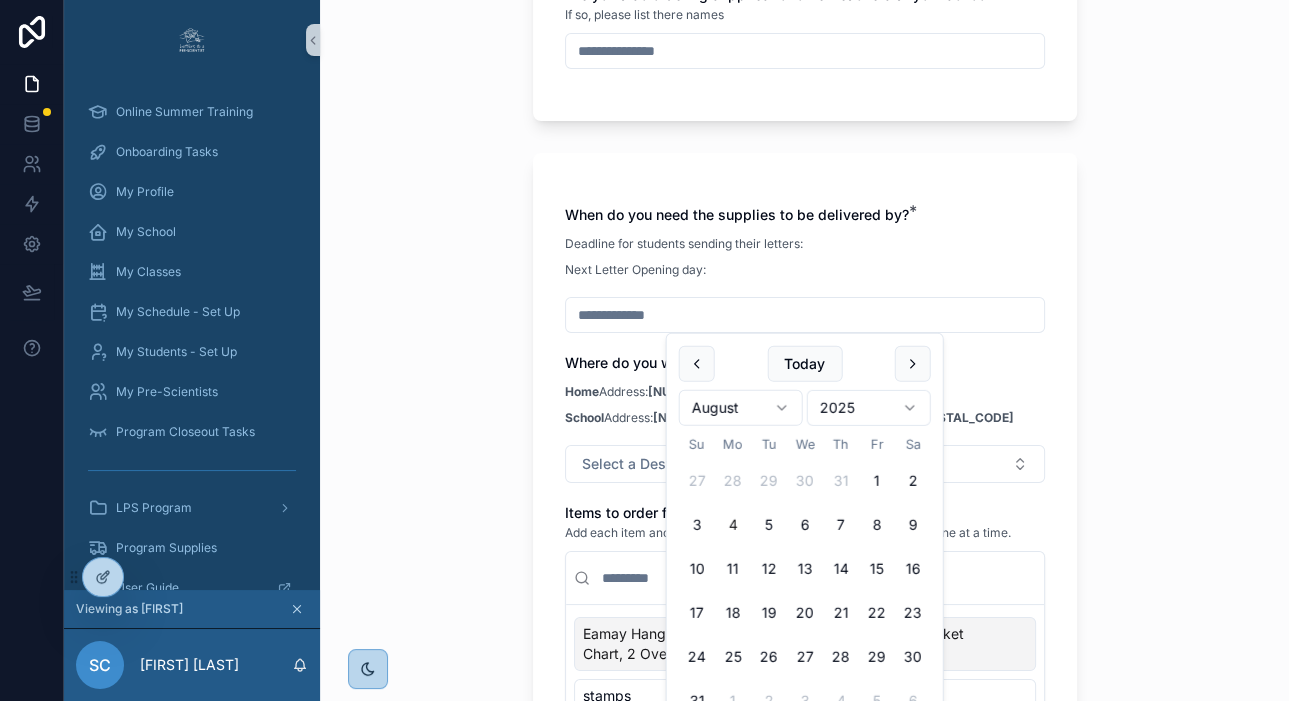click on "Back to Program Supplies Supplies Request Program Supplies Request Program Supplies Please submit this form to let the team at LPS know which supplies you would like ordered.  Are you also ordering supplies for other teachers at your school? If so, please list there names When do you need the supplies to be delivered by? * Deadline for students sending their letters:  Next Letter Opening day:  Where do you want the supplies to be delivered to? * Home  Address:  7897 Rancho Fanita Dr
Unit J
Santee, California 92071
School  Address:
1051 Picador Blvd
San Diego, CA 92154 Select a Destination Items to order fomr Amazon * Add each item and quantity you require. Click  +New  to add di item one at a time. Eamay Hanging File Organizer Wall Mount Storage Pocket Chart, 2 Over Door Hanger Included (Wave Pattern) stamps Highlighters Pens New Sunmit Order" at bounding box center (804, 75) 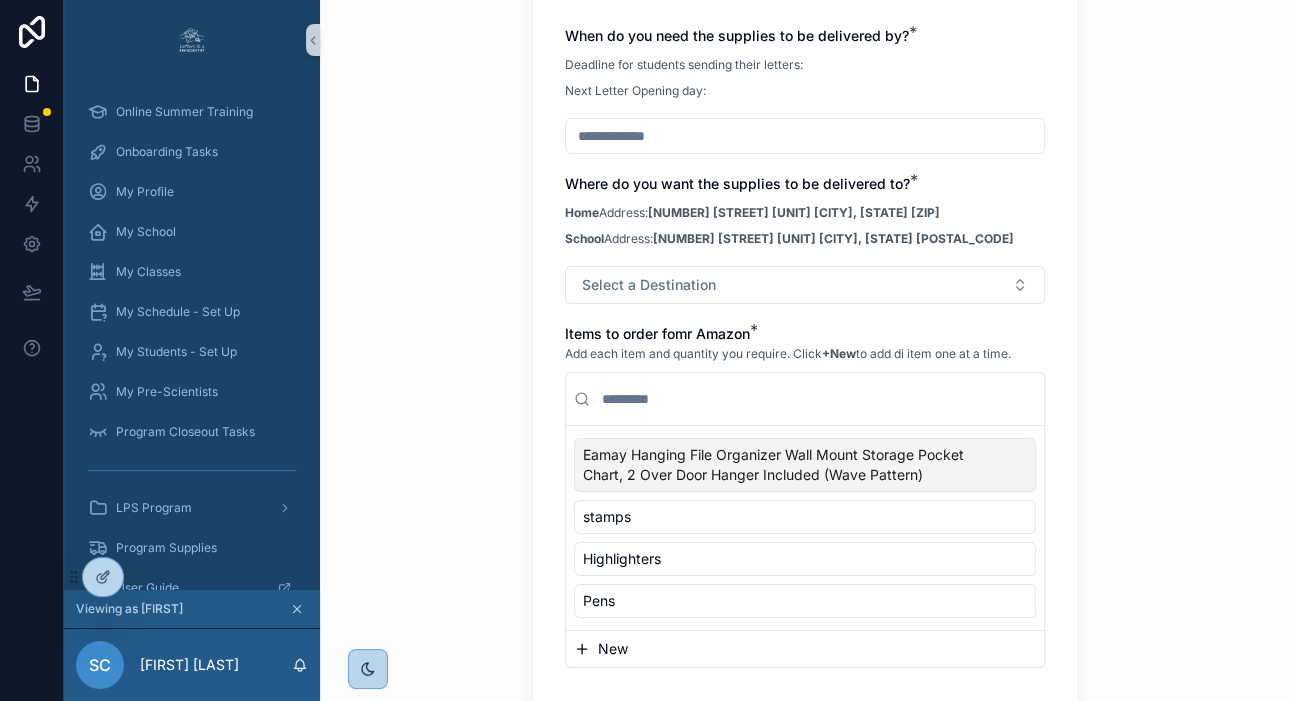 scroll, scrollTop: 666, scrollLeft: 0, axis: vertical 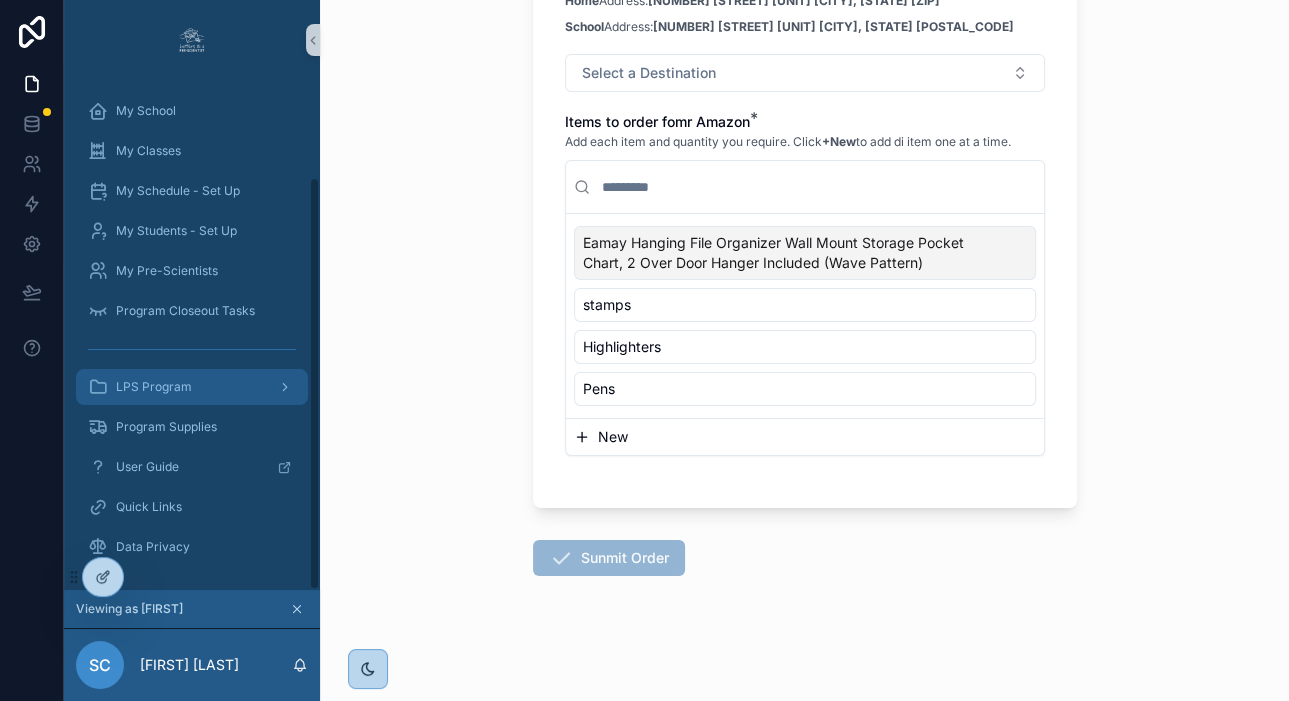 click on "LPS Program" at bounding box center [192, 387] 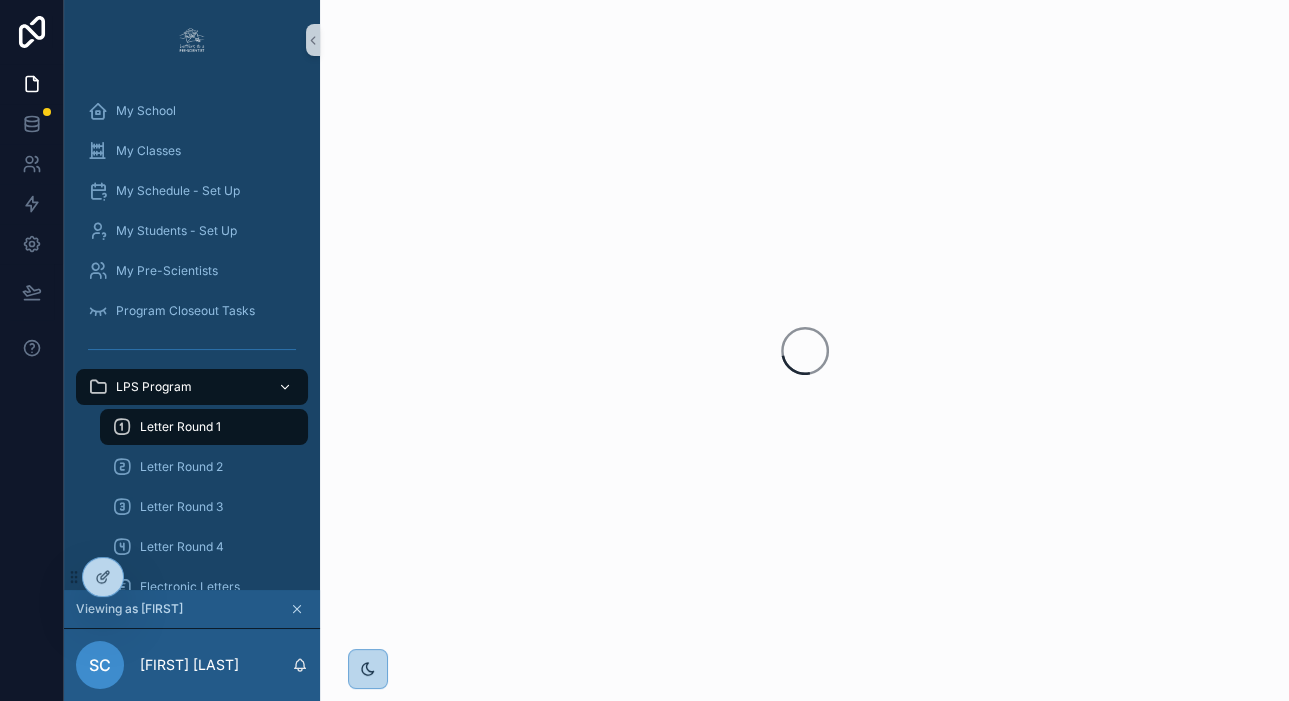 scroll, scrollTop: 0, scrollLeft: 0, axis: both 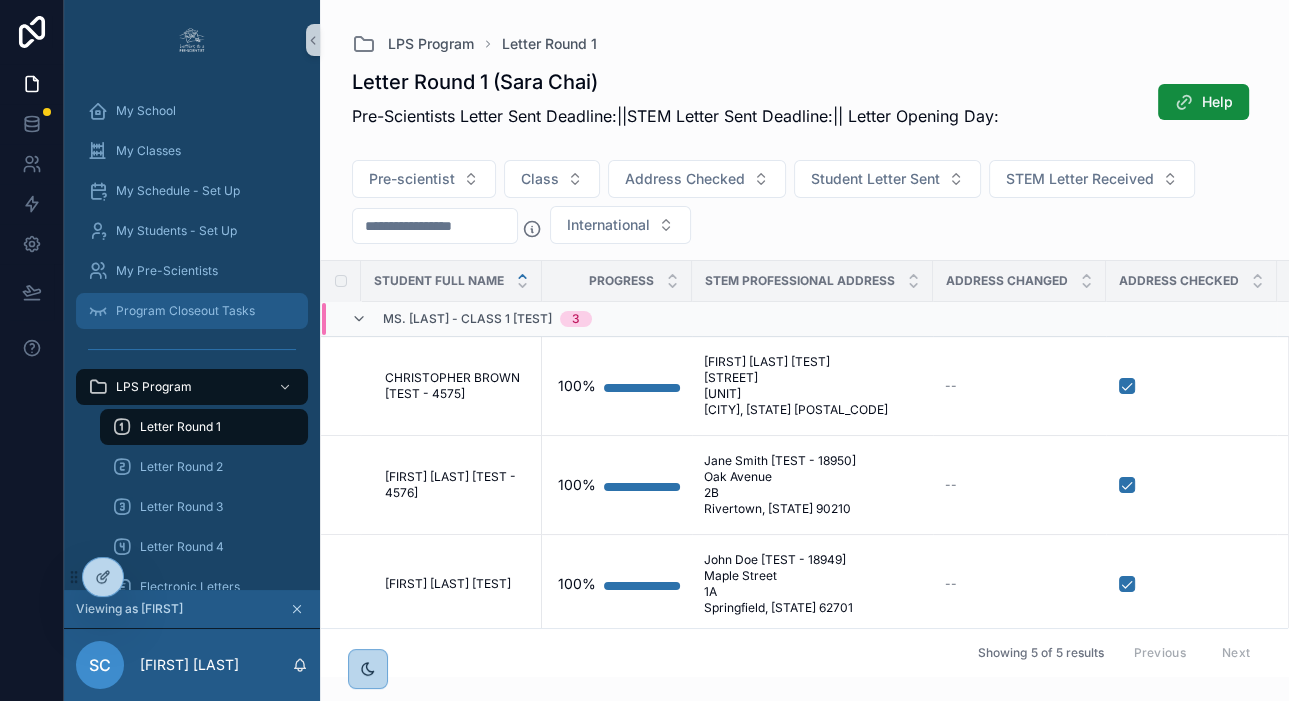 click on "Program Closeout Tasks" at bounding box center (192, 311) 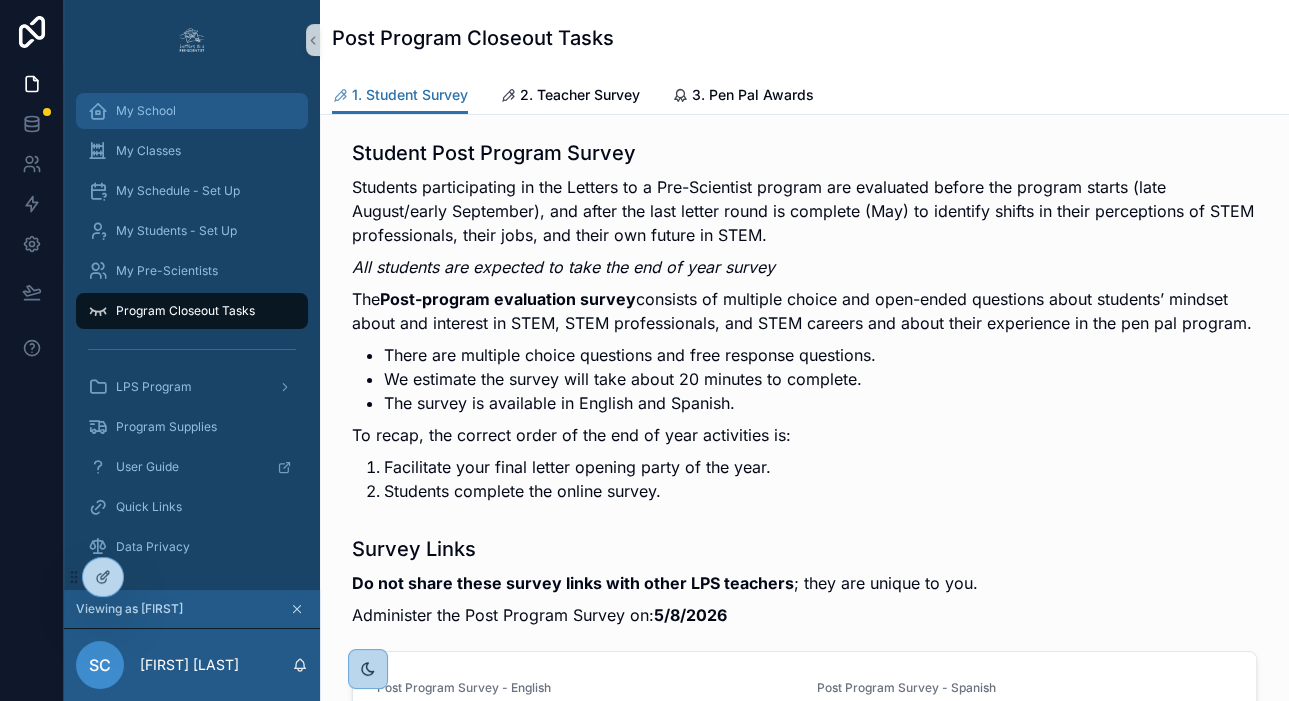 click on "My School" at bounding box center [192, 111] 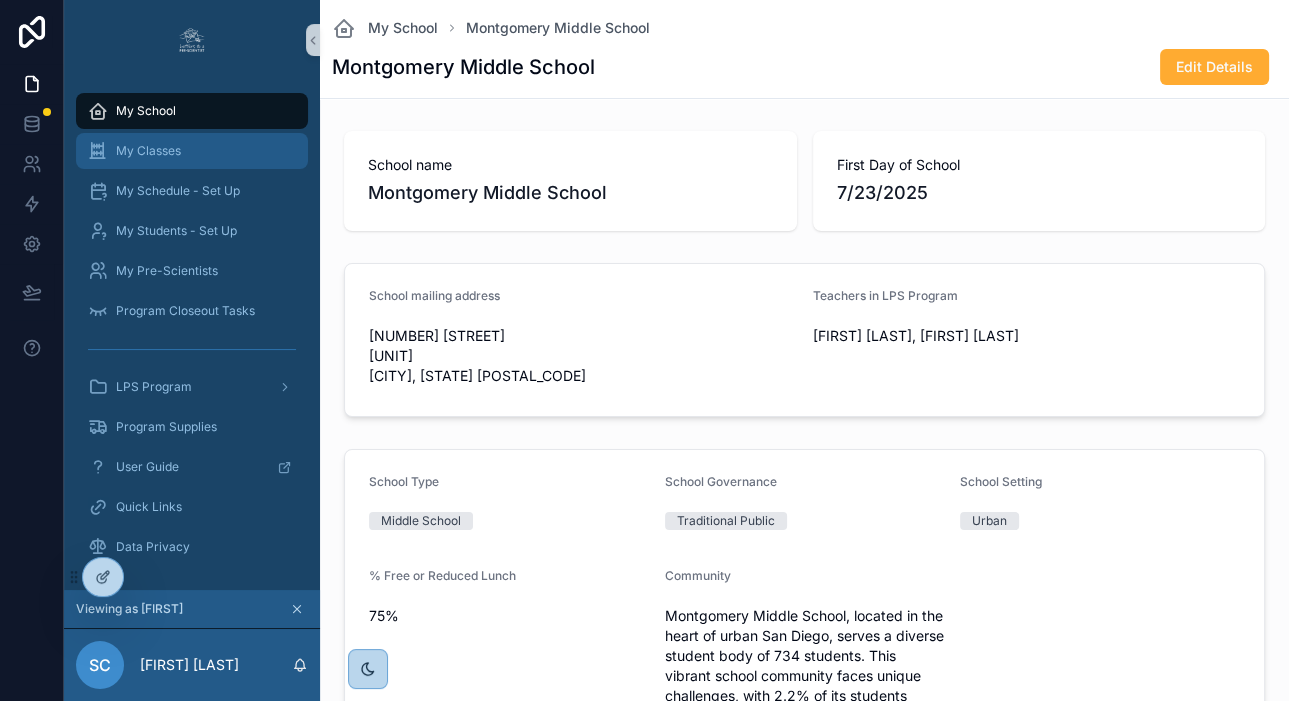 click on "My Classes" at bounding box center [192, 151] 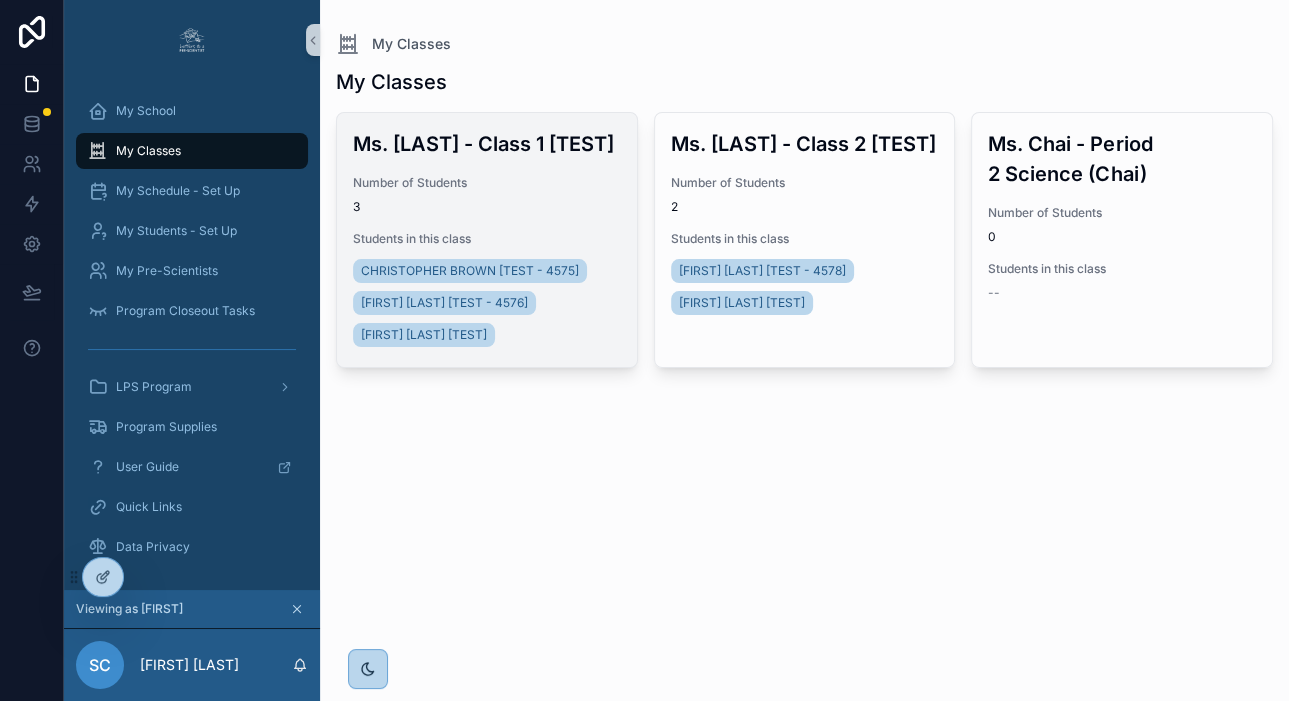 click on "3" at bounding box center [487, 207] 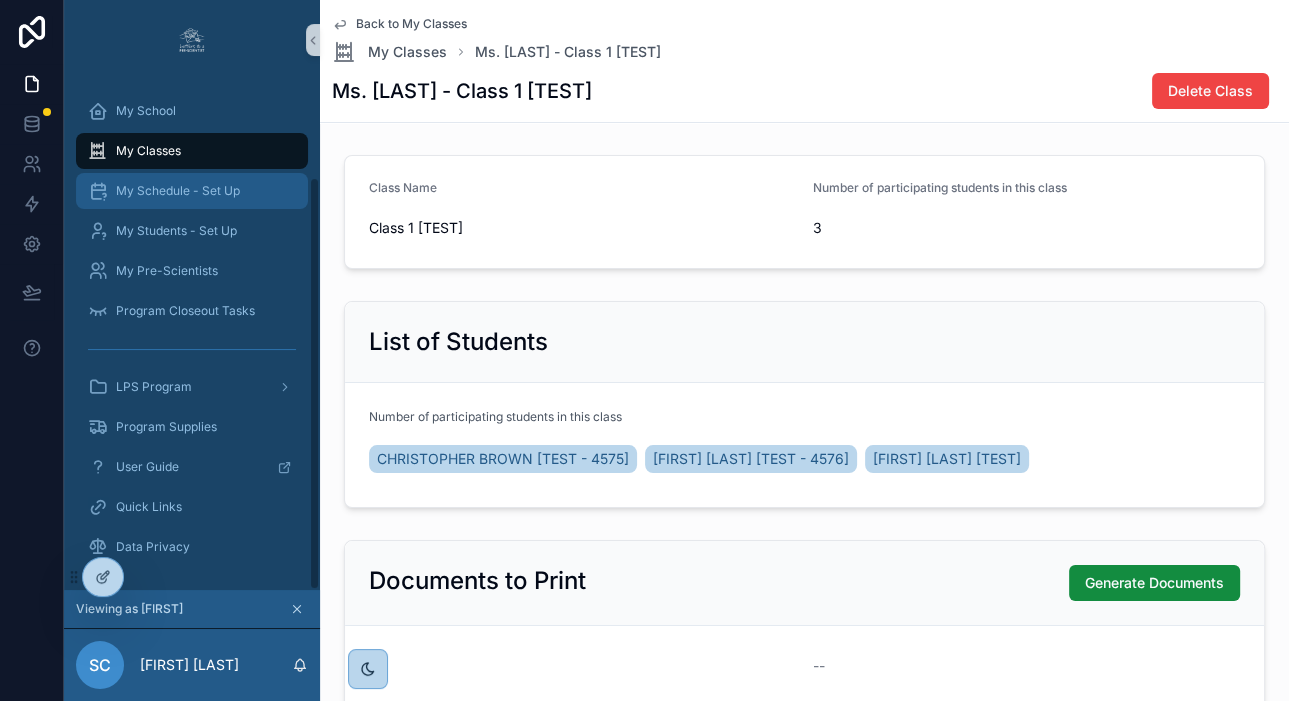 click on "My Schedule - Set Up" at bounding box center (192, 191) 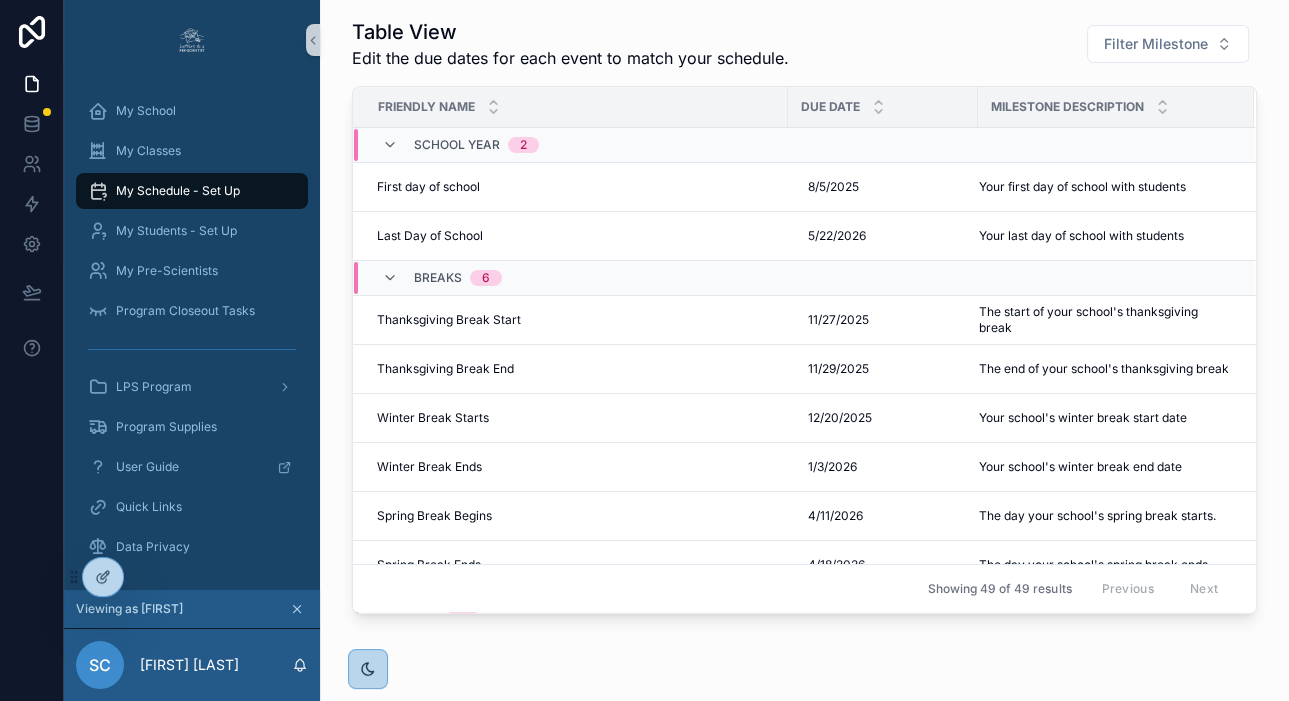 scroll, scrollTop: 1347, scrollLeft: 0, axis: vertical 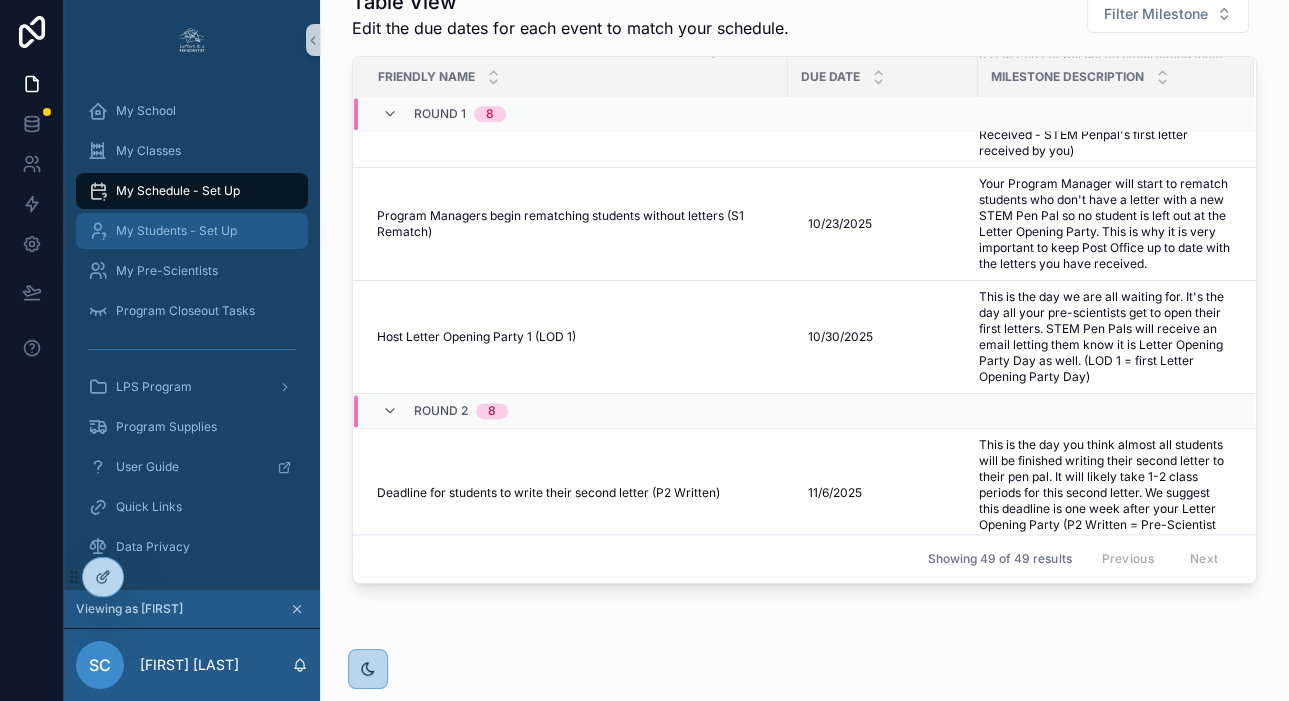 click on "My Students - Set Up" at bounding box center [176, 231] 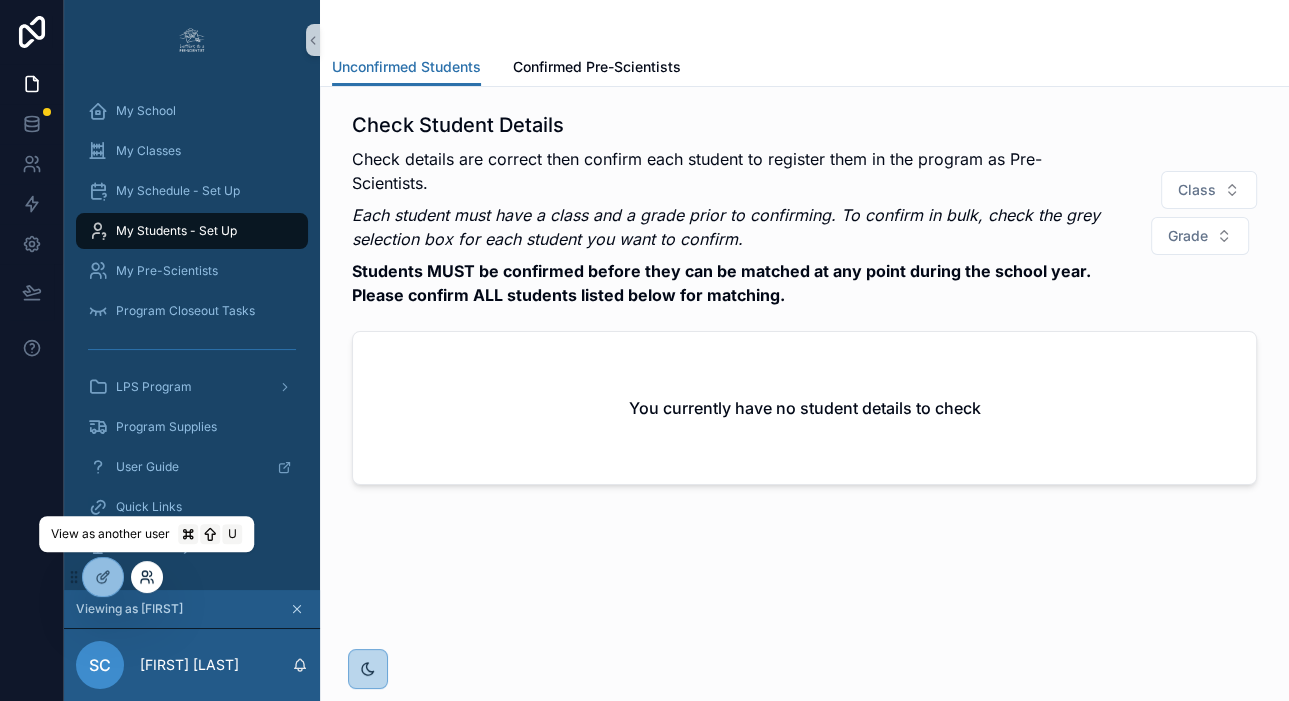 click 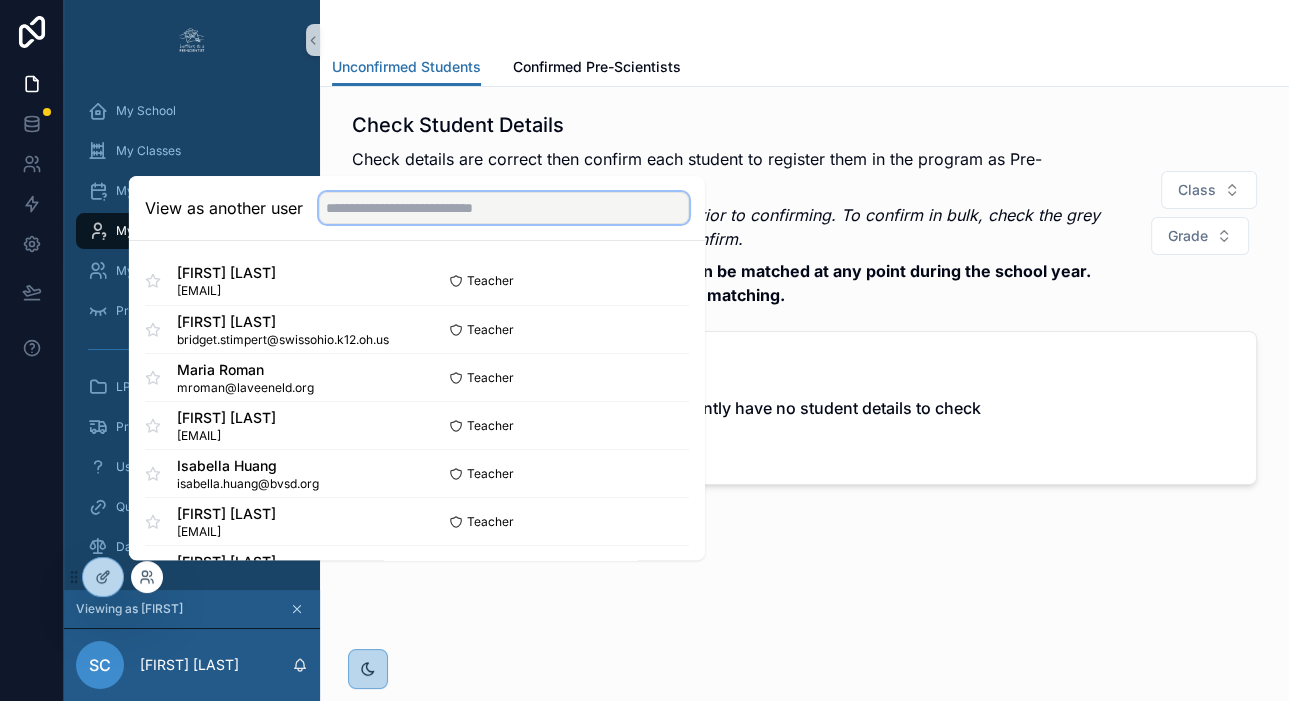click at bounding box center (504, 208) 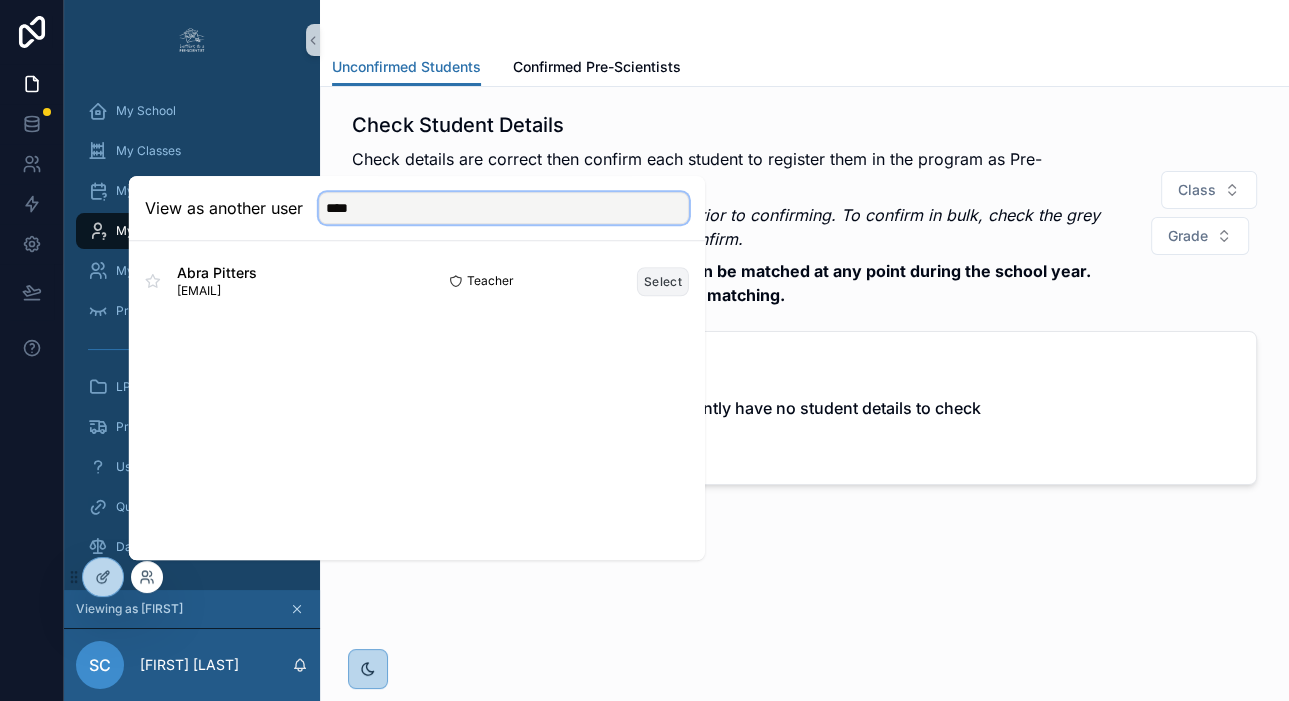 type on "****" 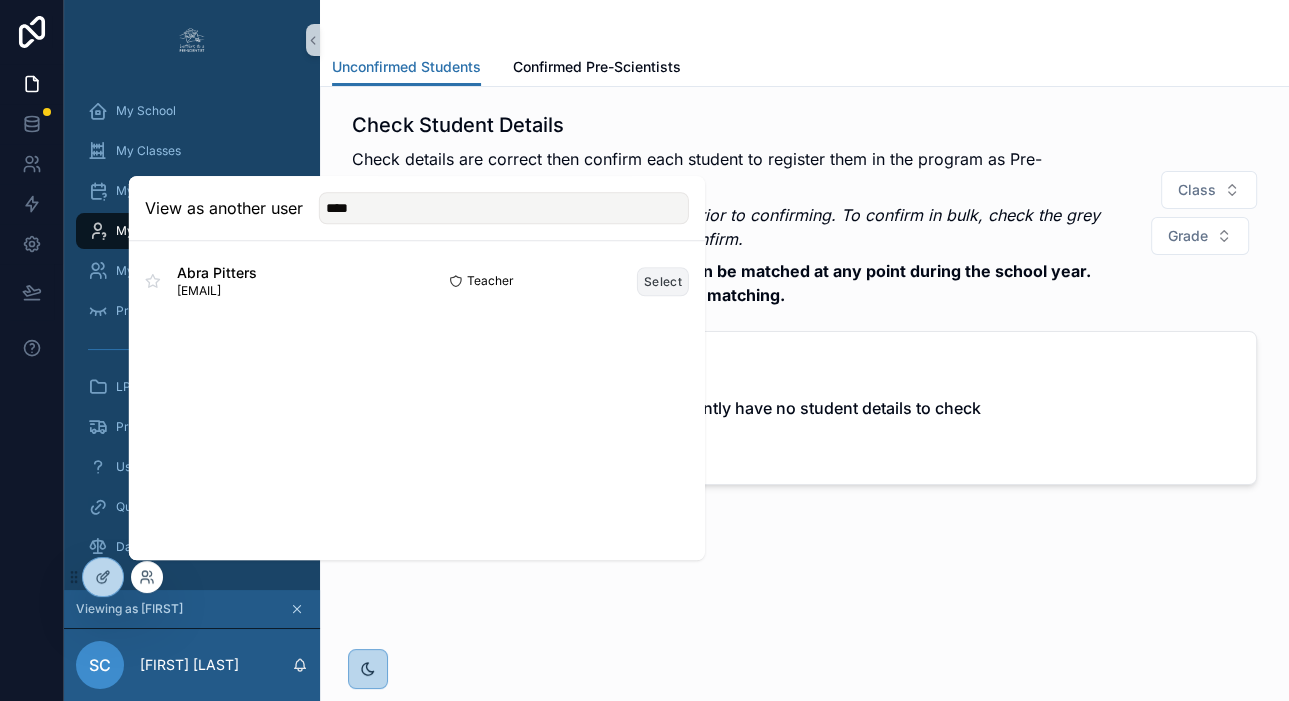 click on "Select" at bounding box center (663, 281) 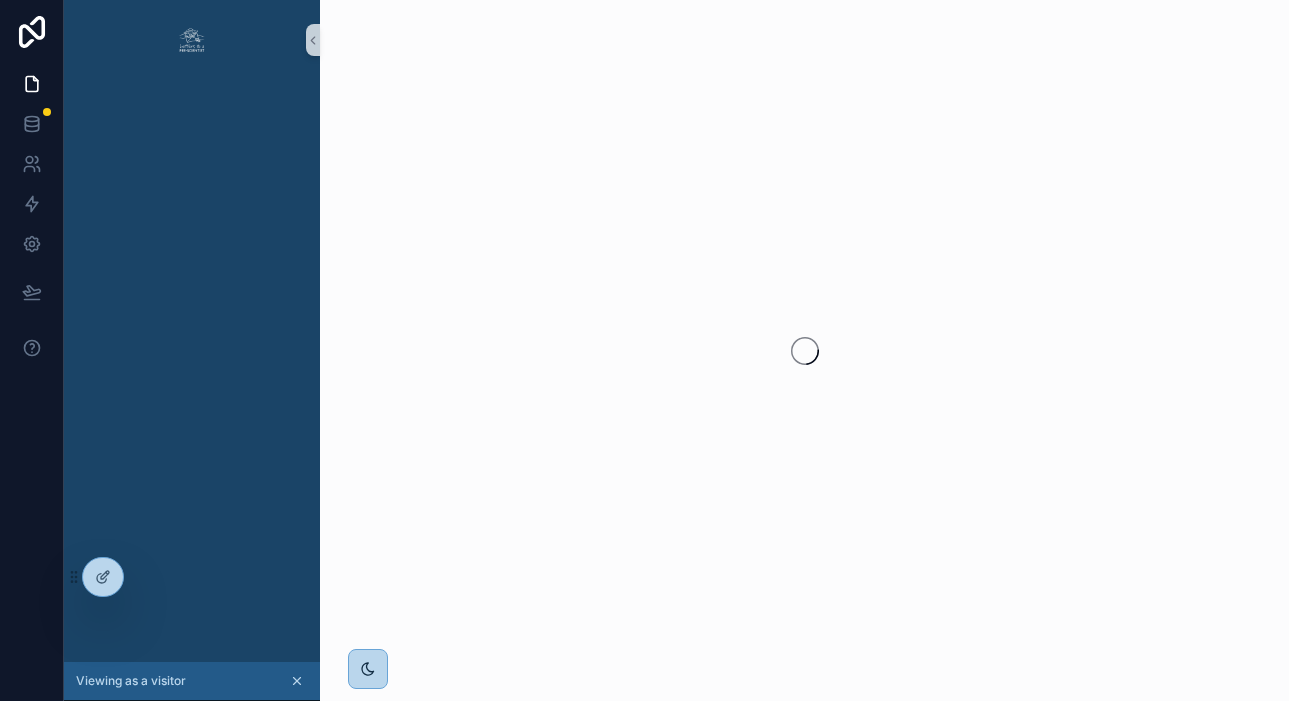 scroll, scrollTop: 0, scrollLeft: 0, axis: both 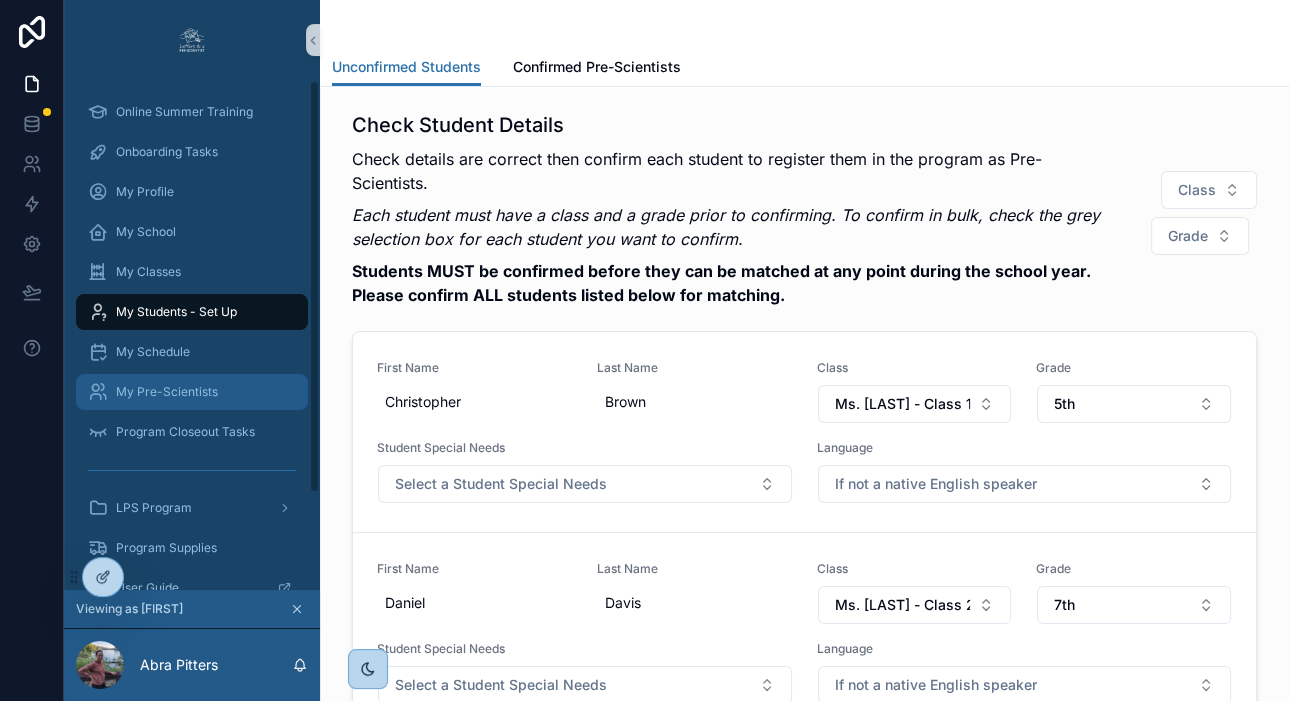 click on "My Pre-Scientists" at bounding box center (192, 392) 